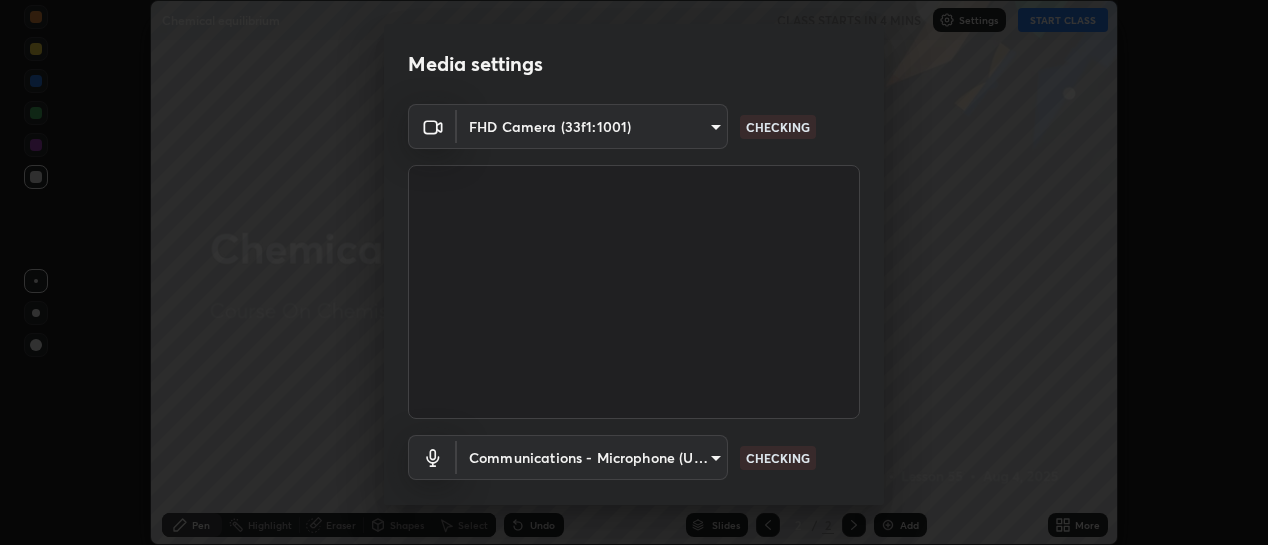 scroll, scrollTop: 0, scrollLeft: 0, axis: both 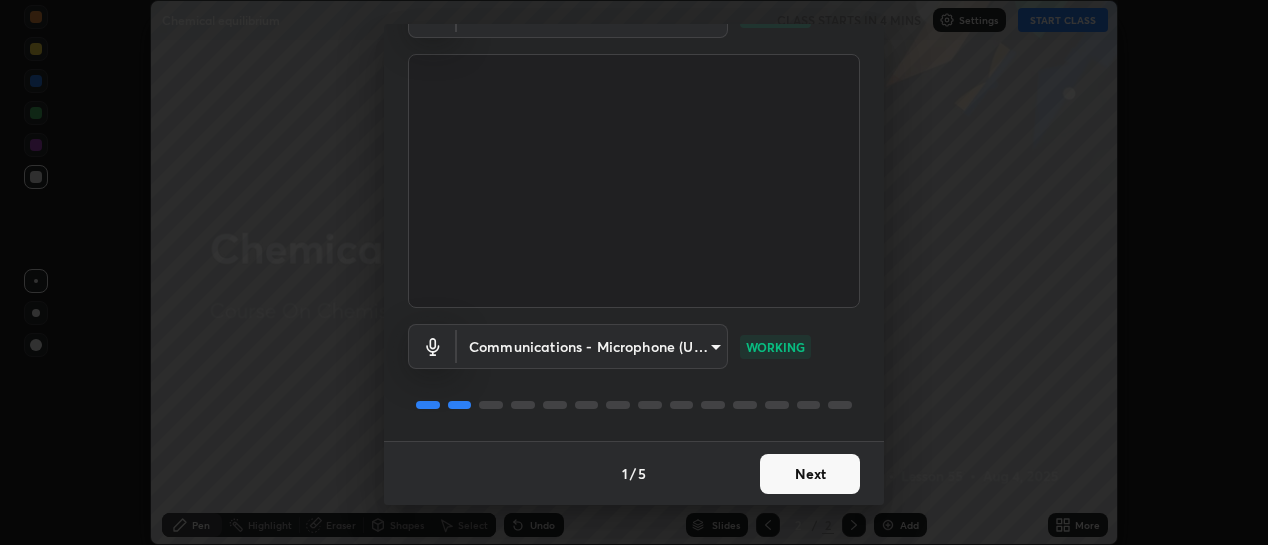 click on "Next" at bounding box center (810, 474) 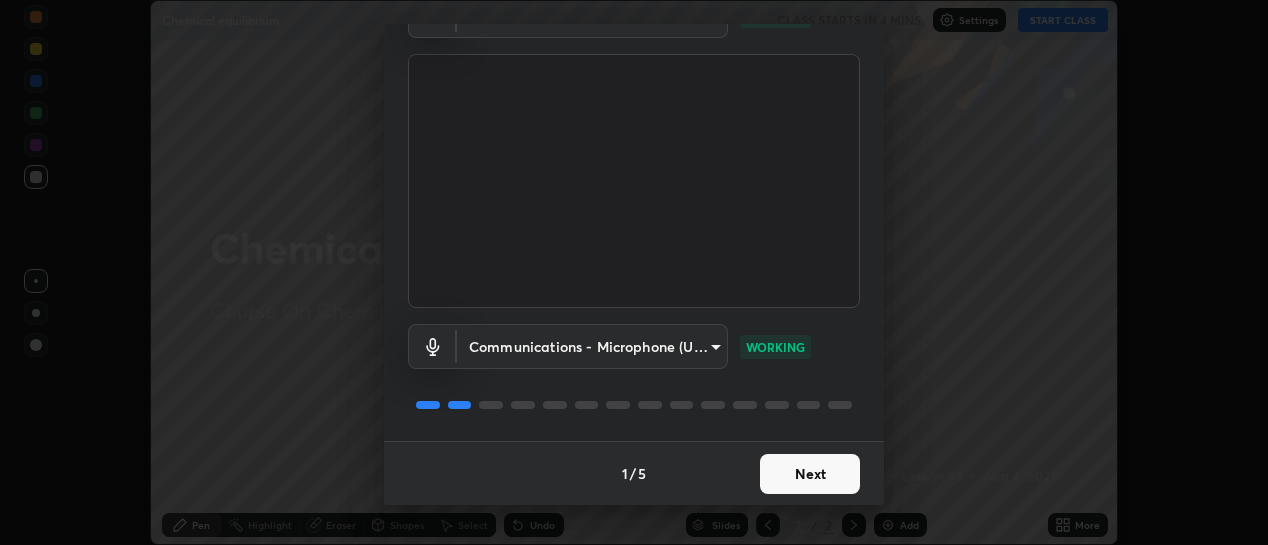 scroll, scrollTop: 0, scrollLeft: 0, axis: both 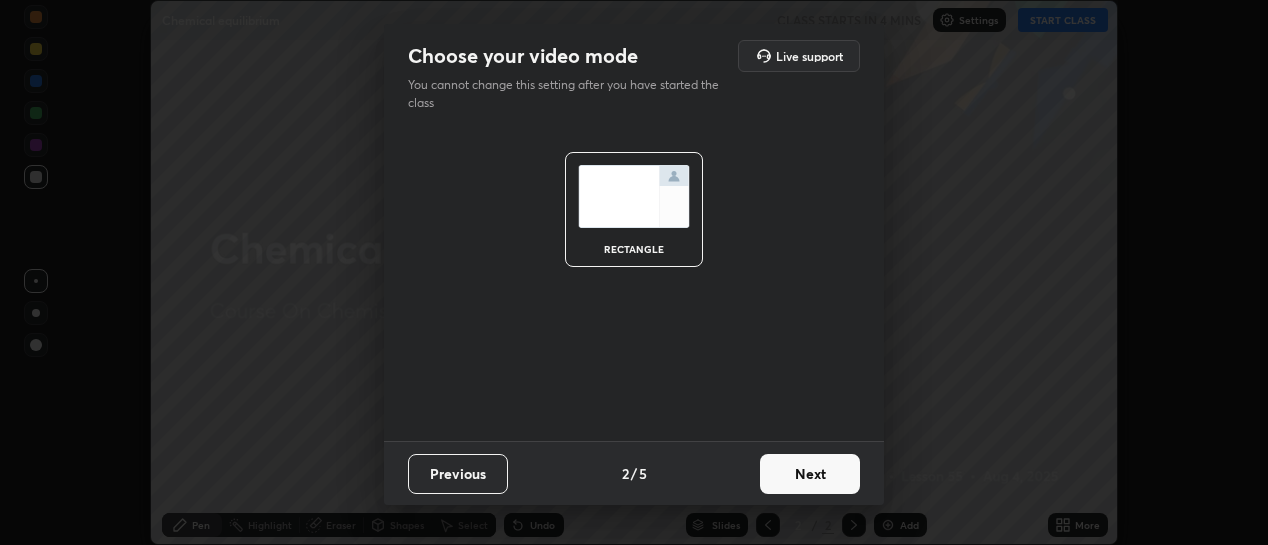click on "Next" at bounding box center [810, 474] 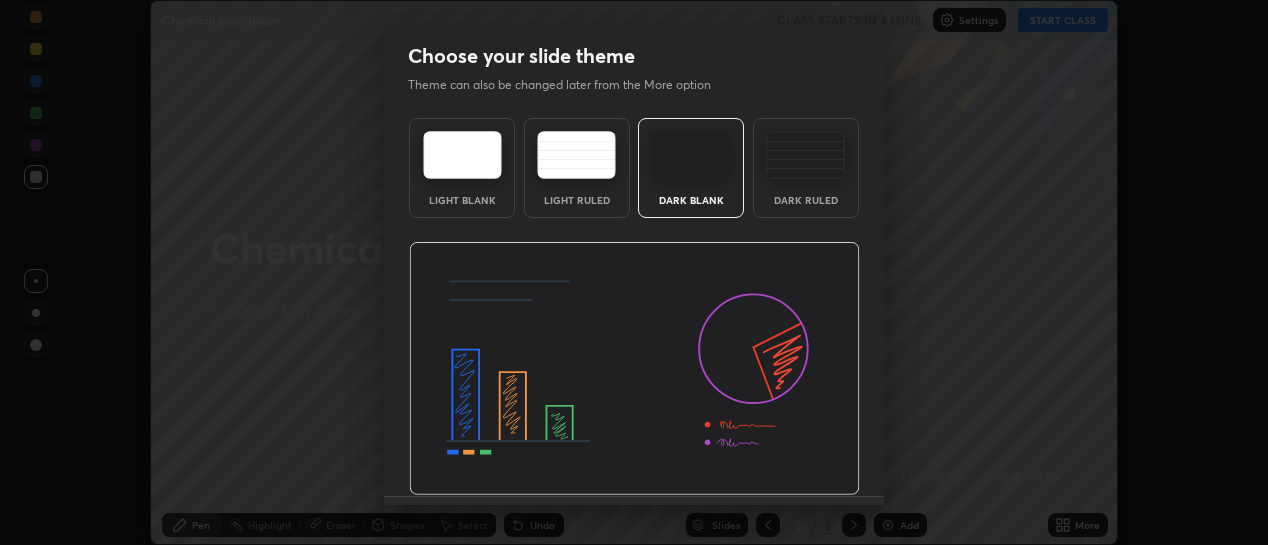 scroll, scrollTop: 55, scrollLeft: 0, axis: vertical 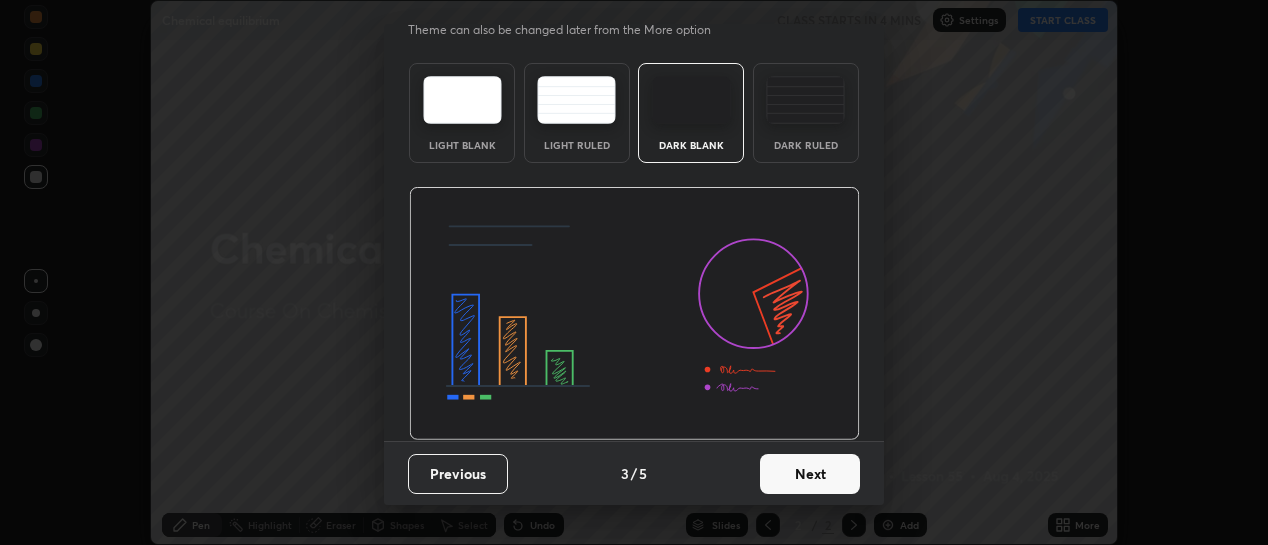click on "Next" at bounding box center (810, 474) 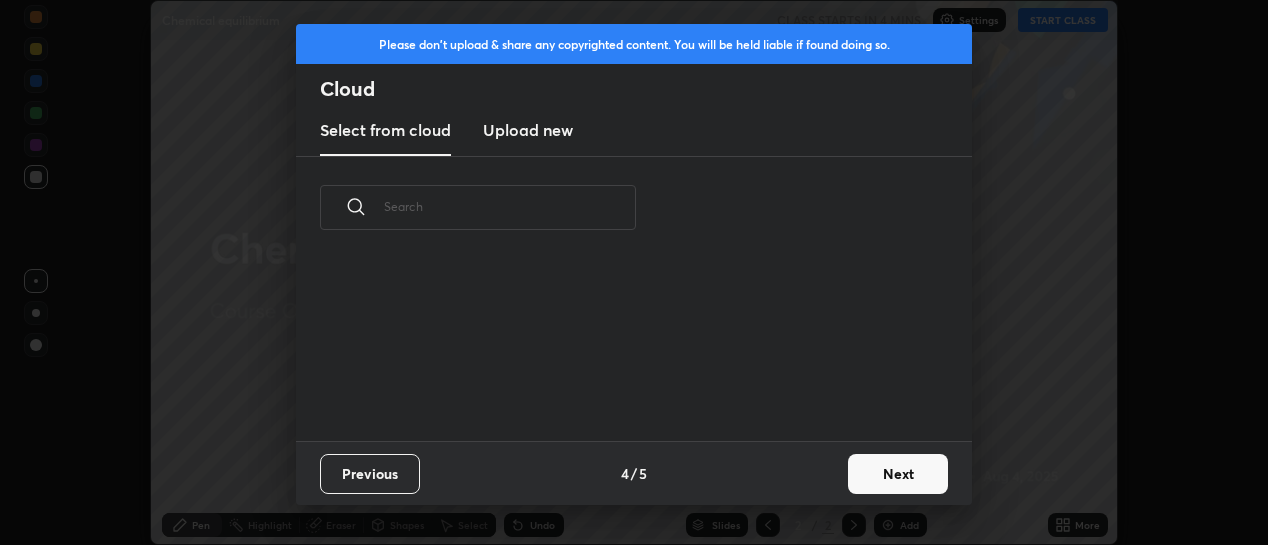 scroll, scrollTop: 0, scrollLeft: 0, axis: both 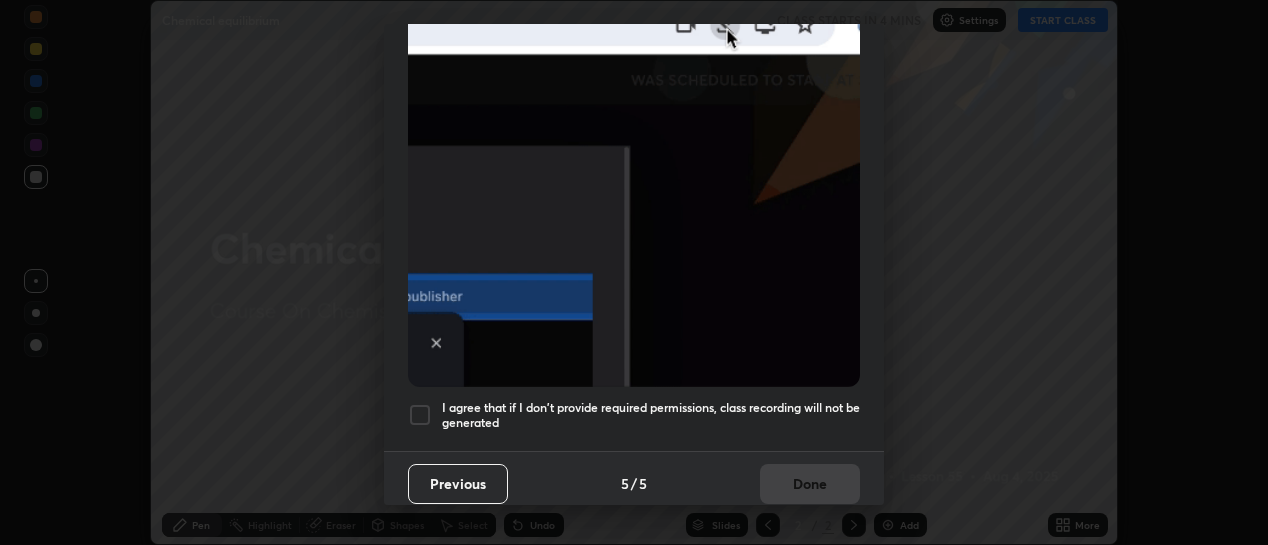 click at bounding box center [420, 415] 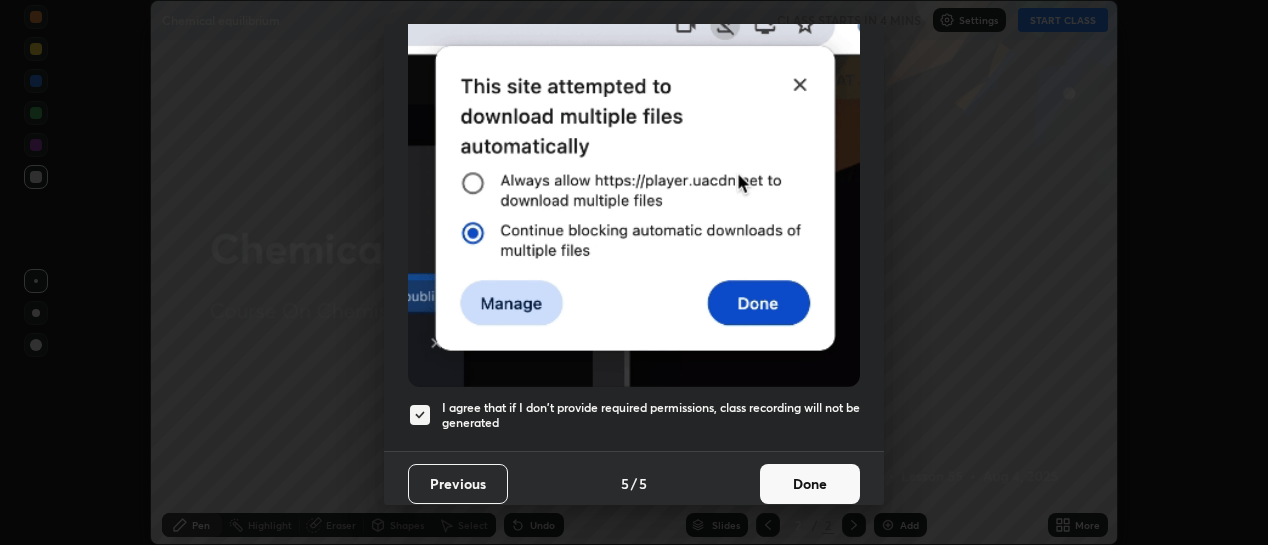 click on "Done" at bounding box center (810, 484) 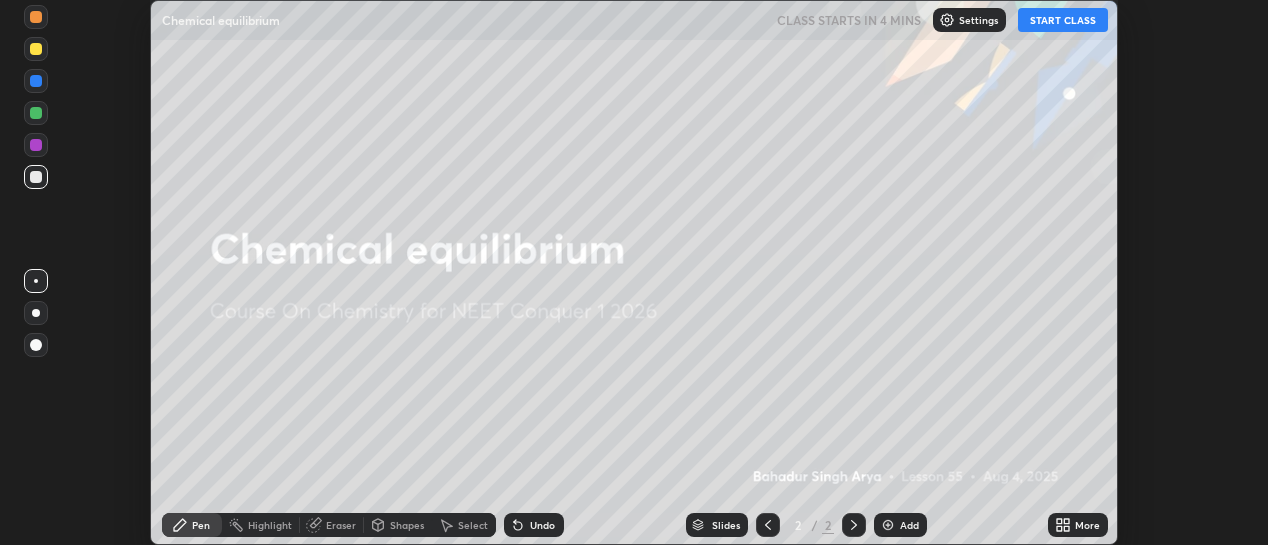 click on "Add" at bounding box center [909, 525] 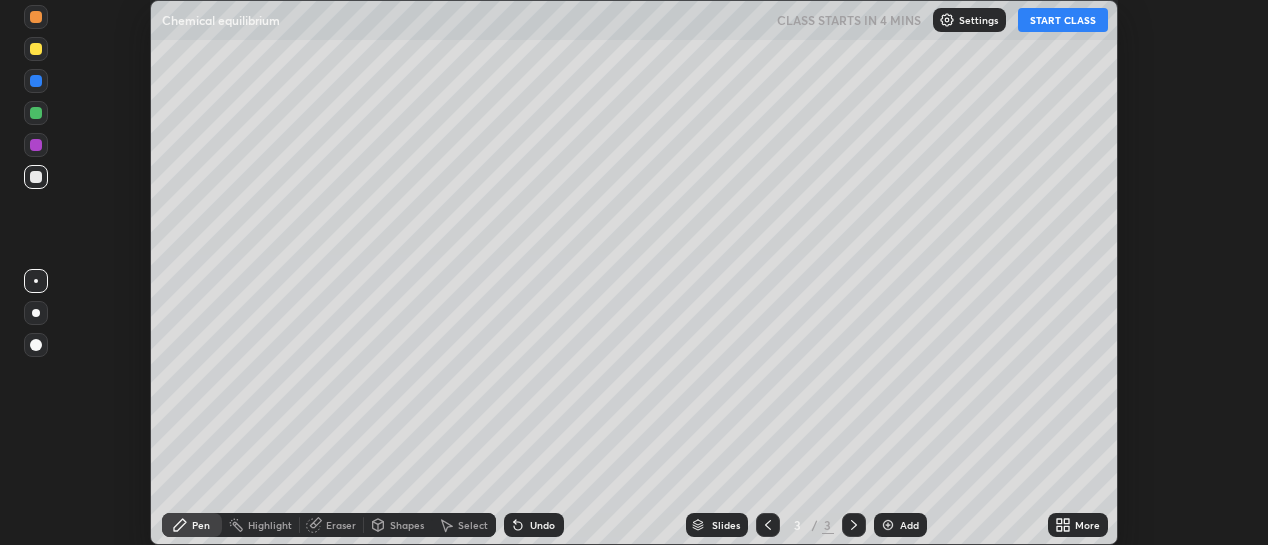 click on "More" at bounding box center [1087, 525] 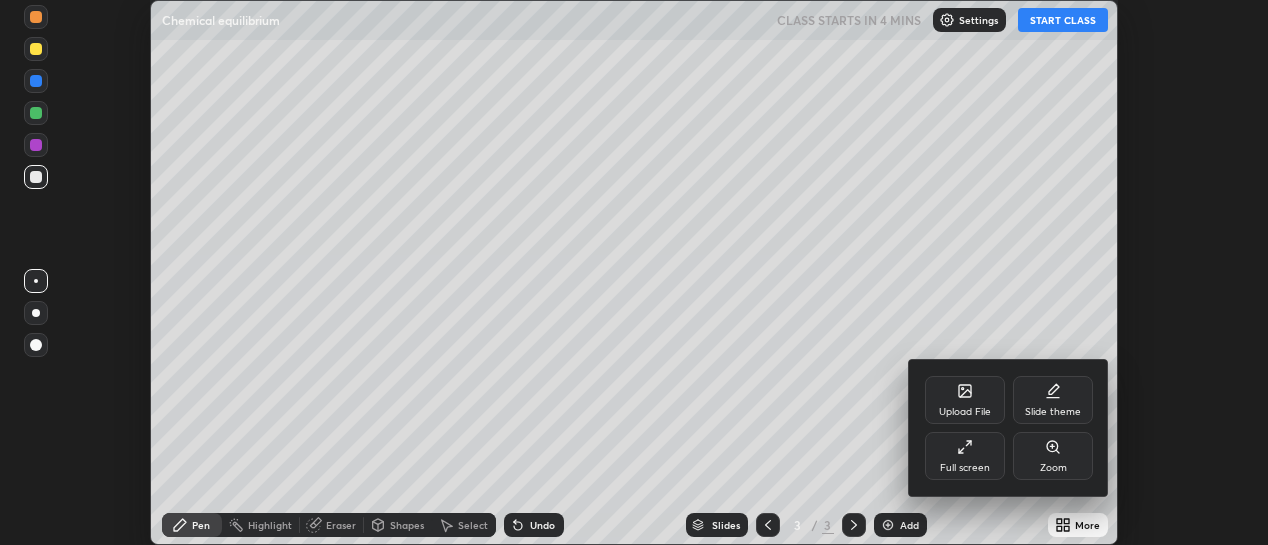 click on "Full screen" at bounding box center [965, 456] 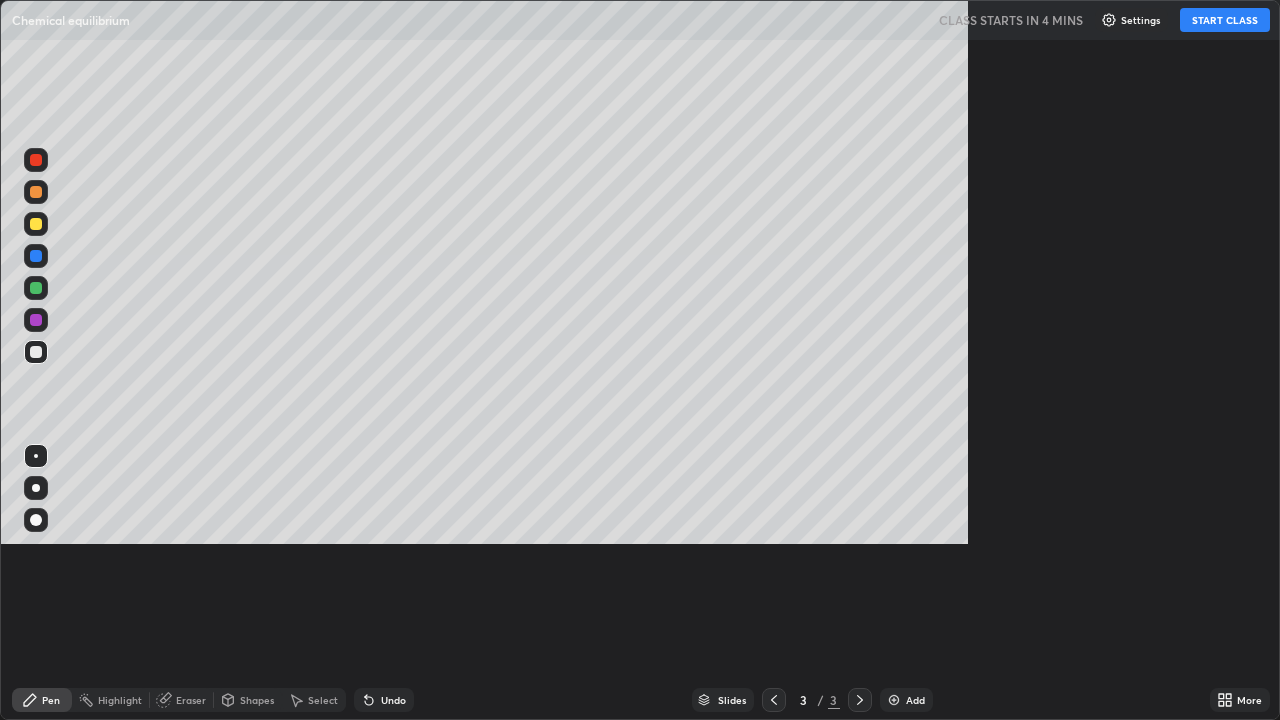 scroll, scrollTop: 99280, scrollLeft: 98720, axis: both 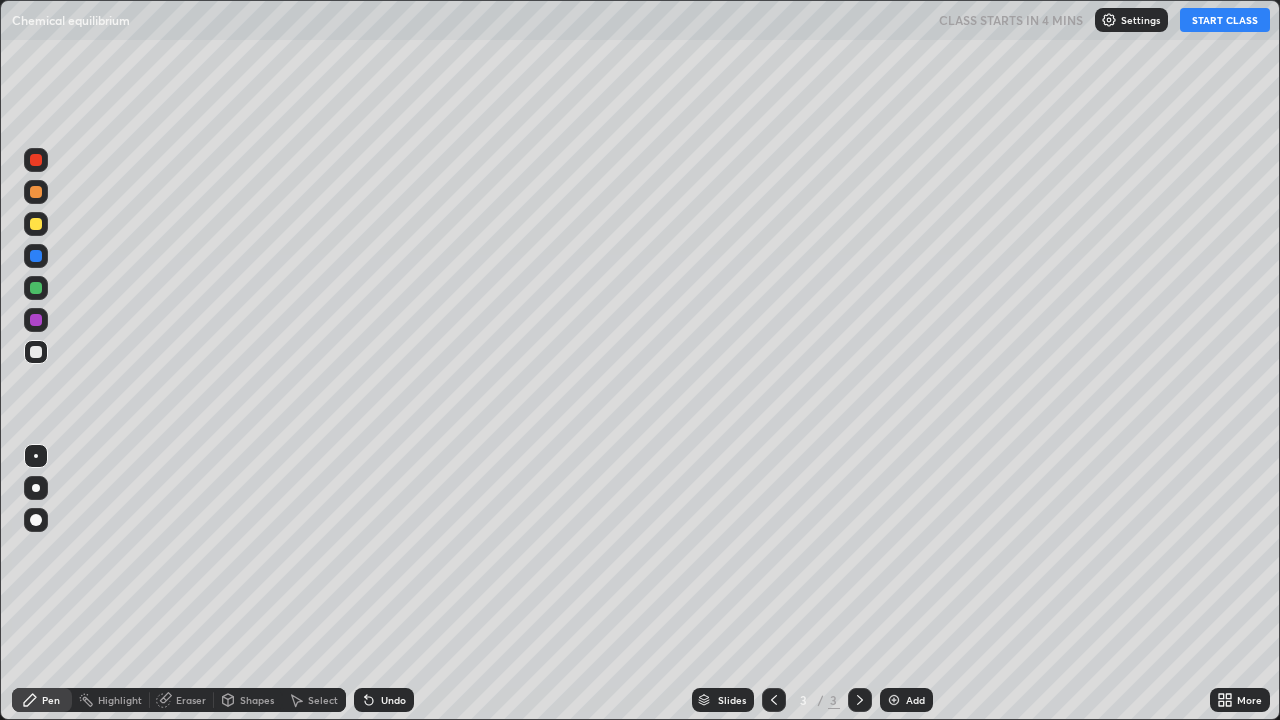 click on "START CLASS" at bounding box center [1225, 20] 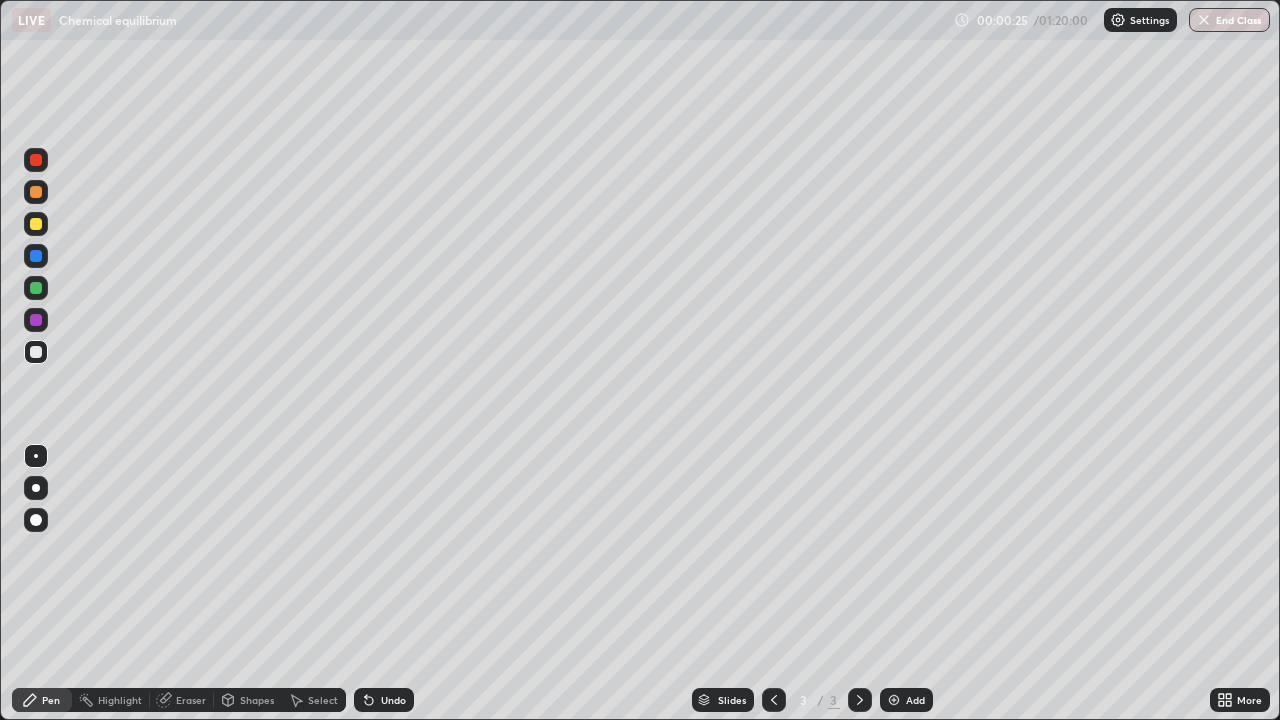click at bounding box center (36, 488) 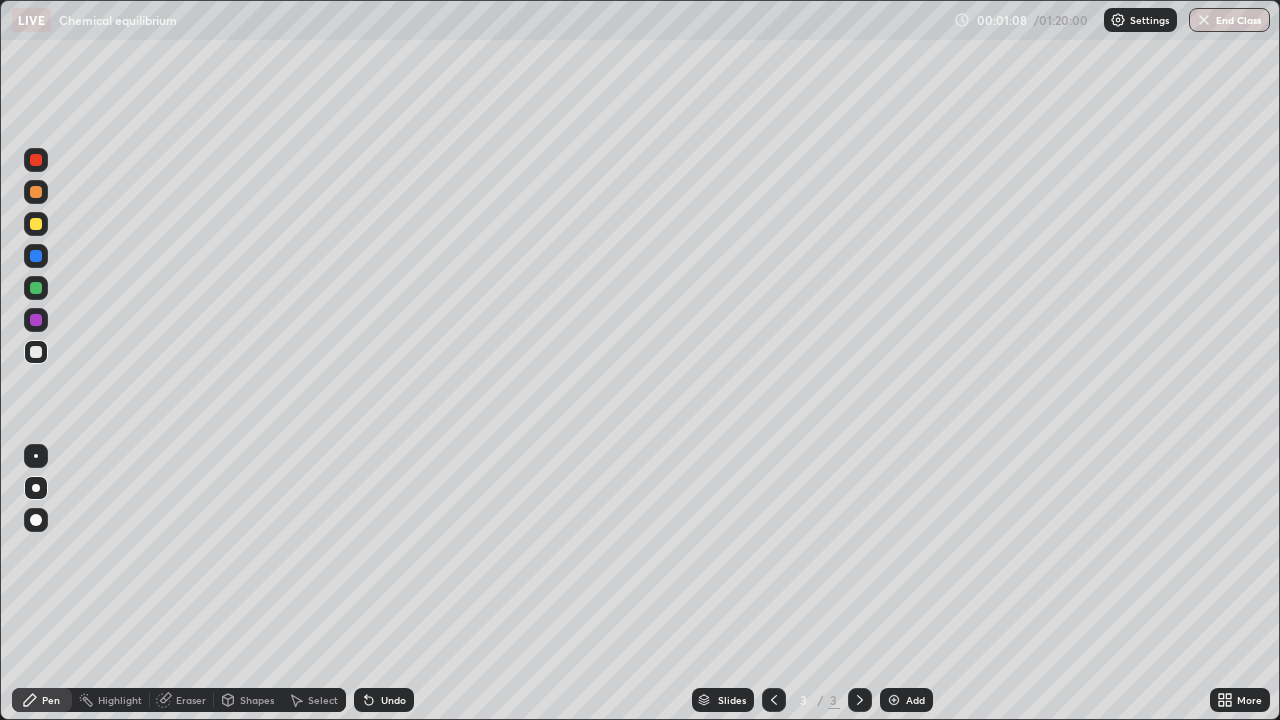 click at bounding box center (36, 224) 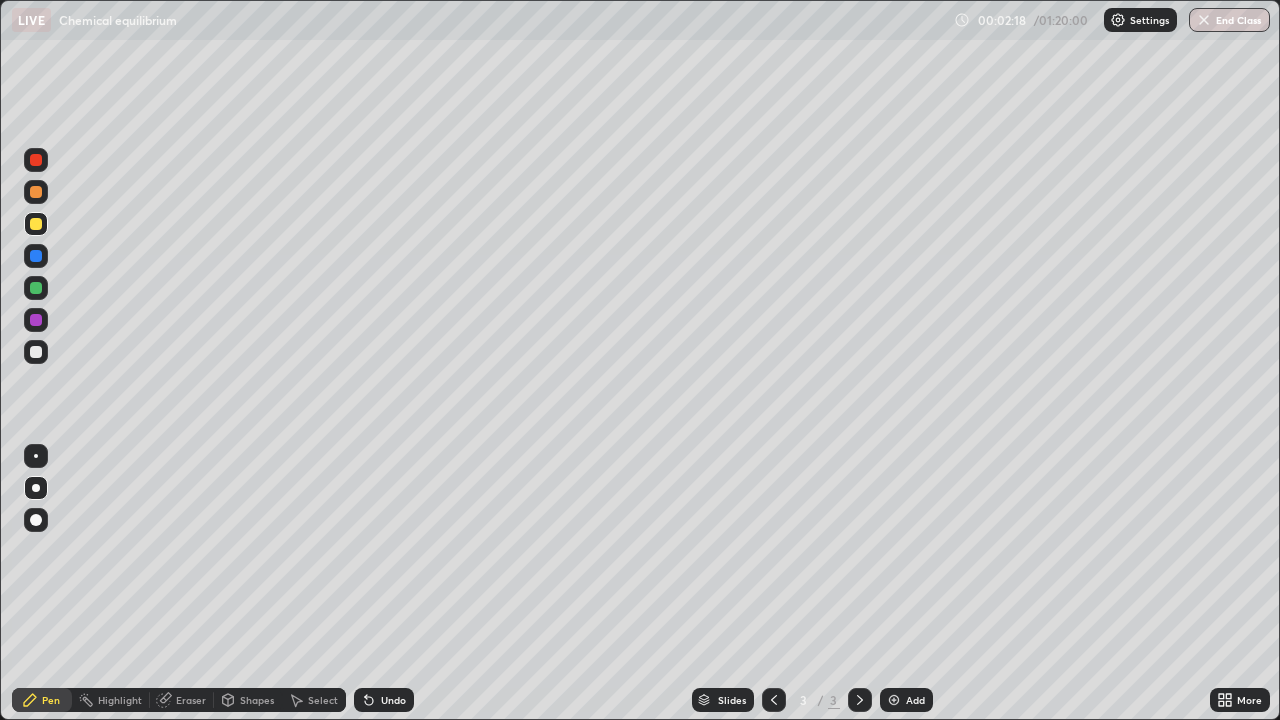click at bounding box center [36, 352] 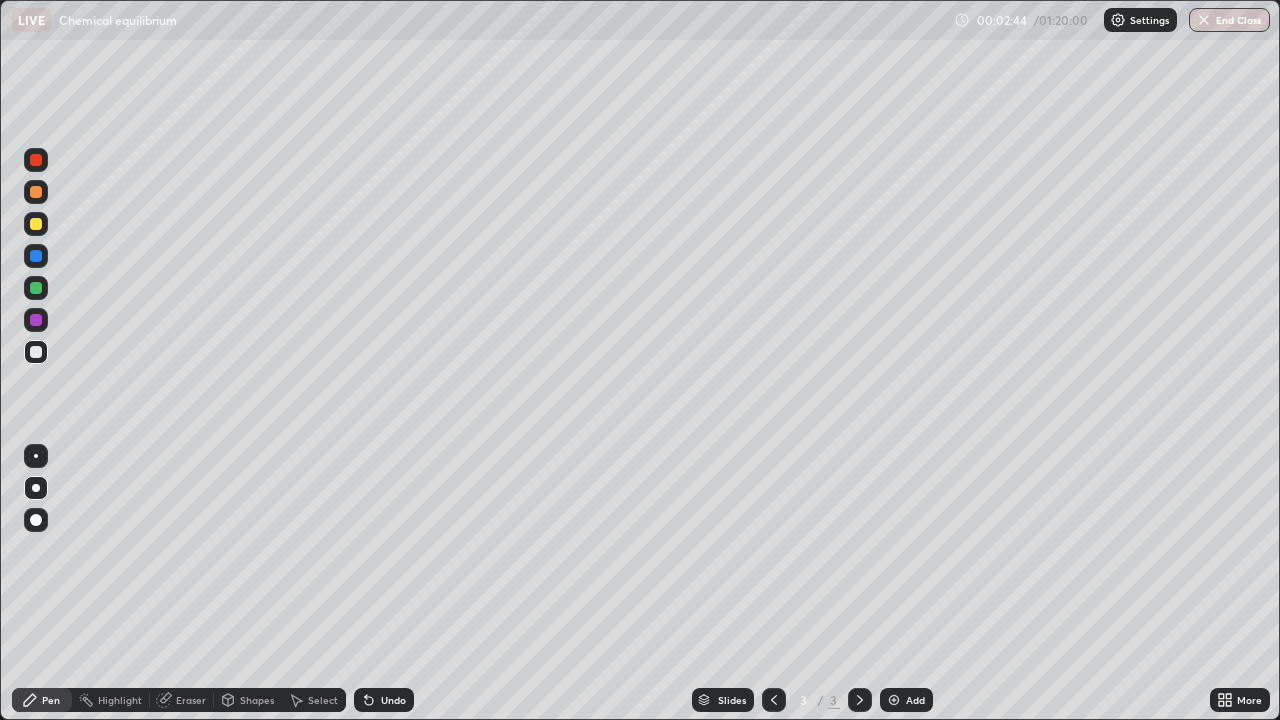click at bounding box center [36, 224] 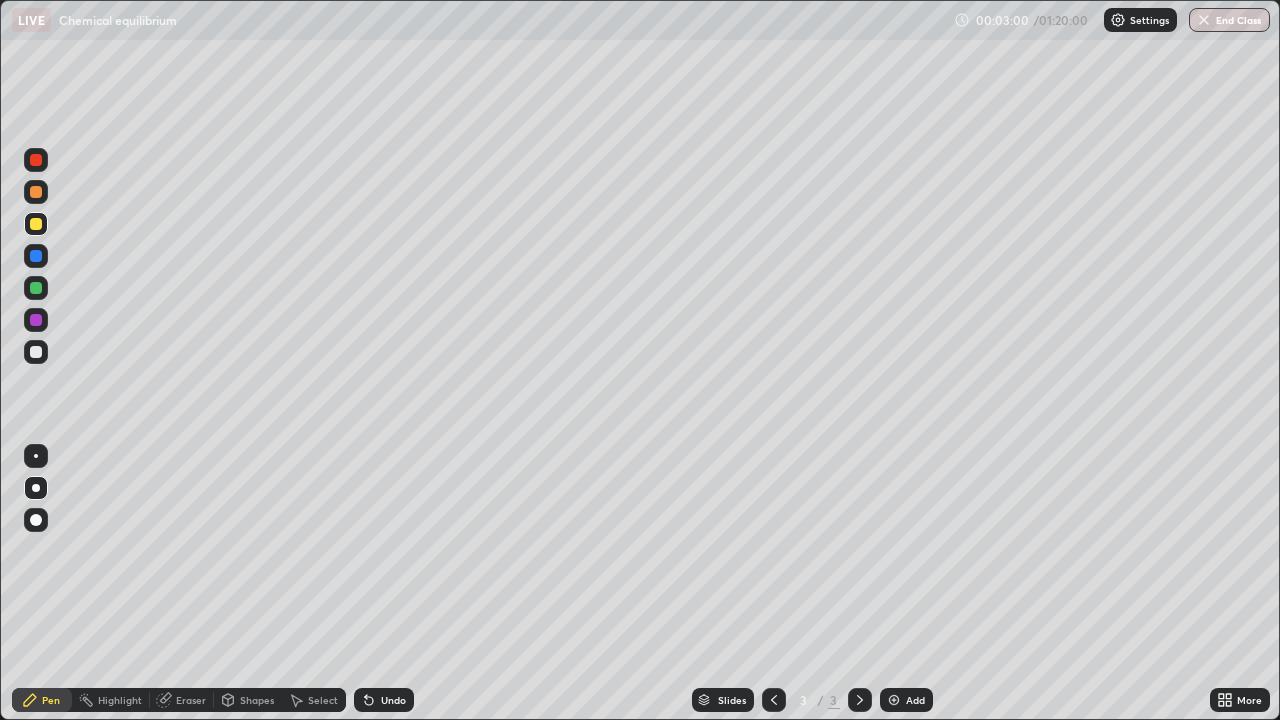 click at bounding box center [36, 288] 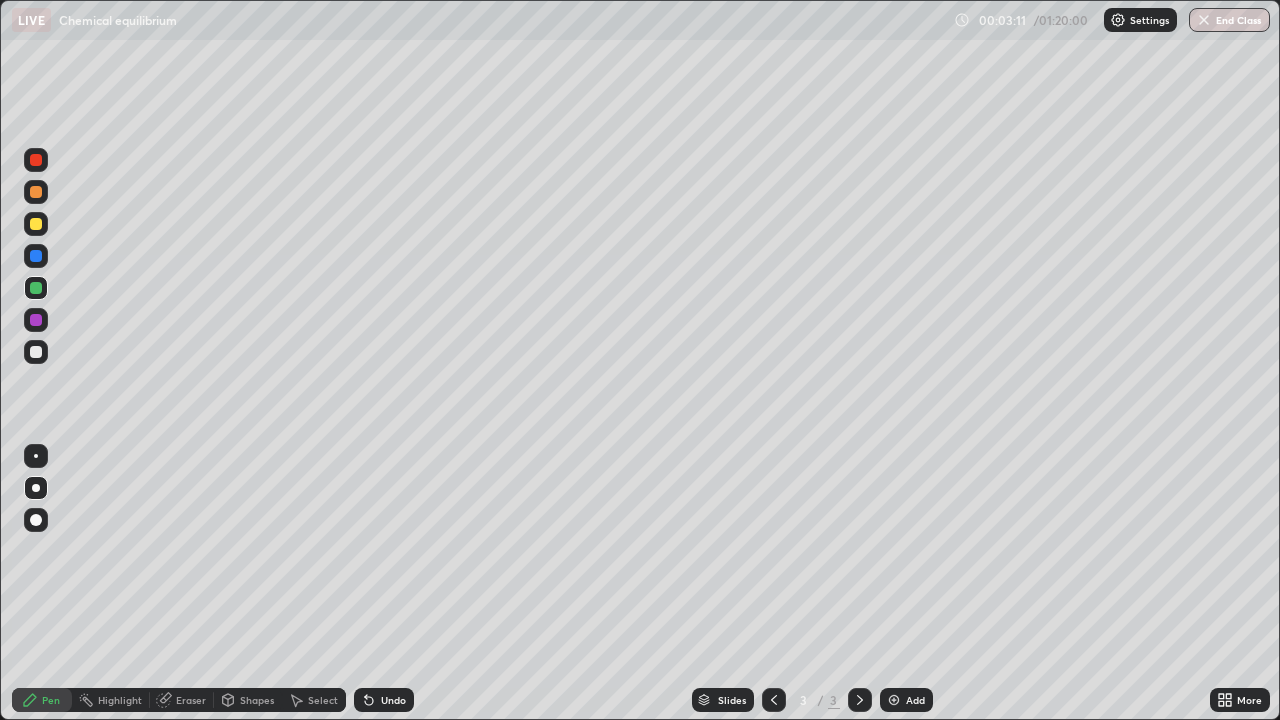 click at bounding box center (36, 320) 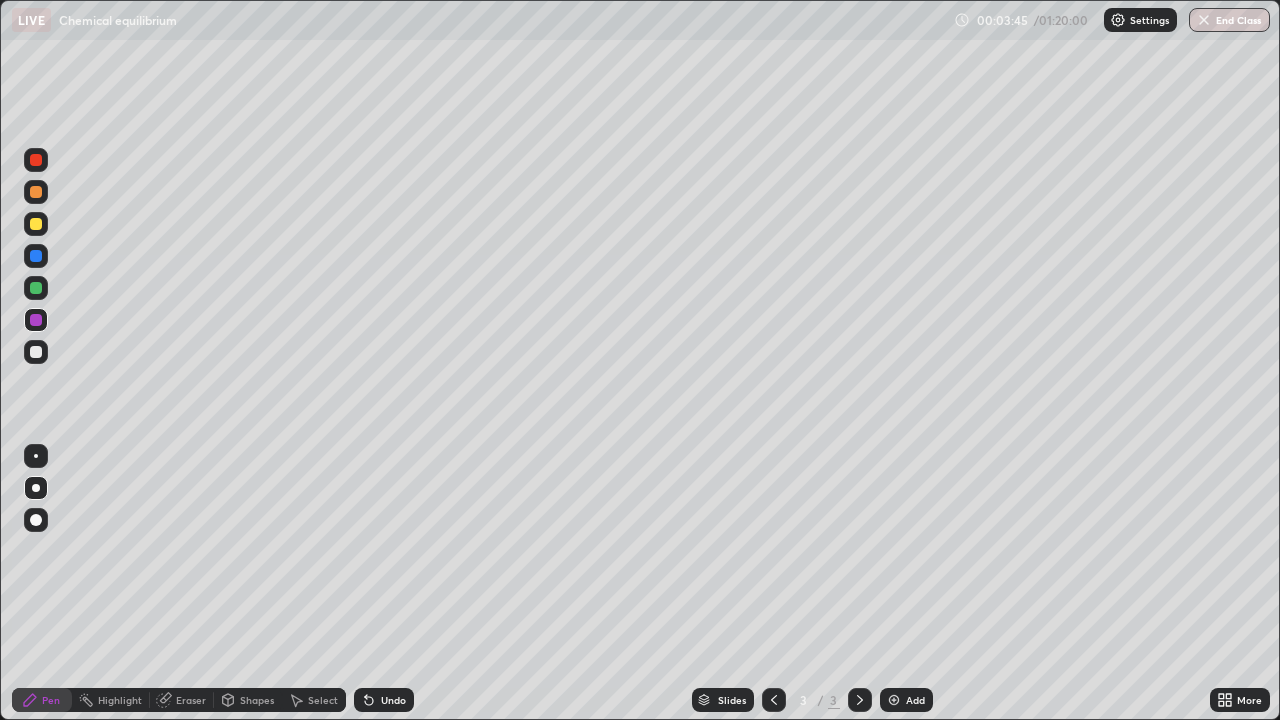 click at bounding box center (36, 224) 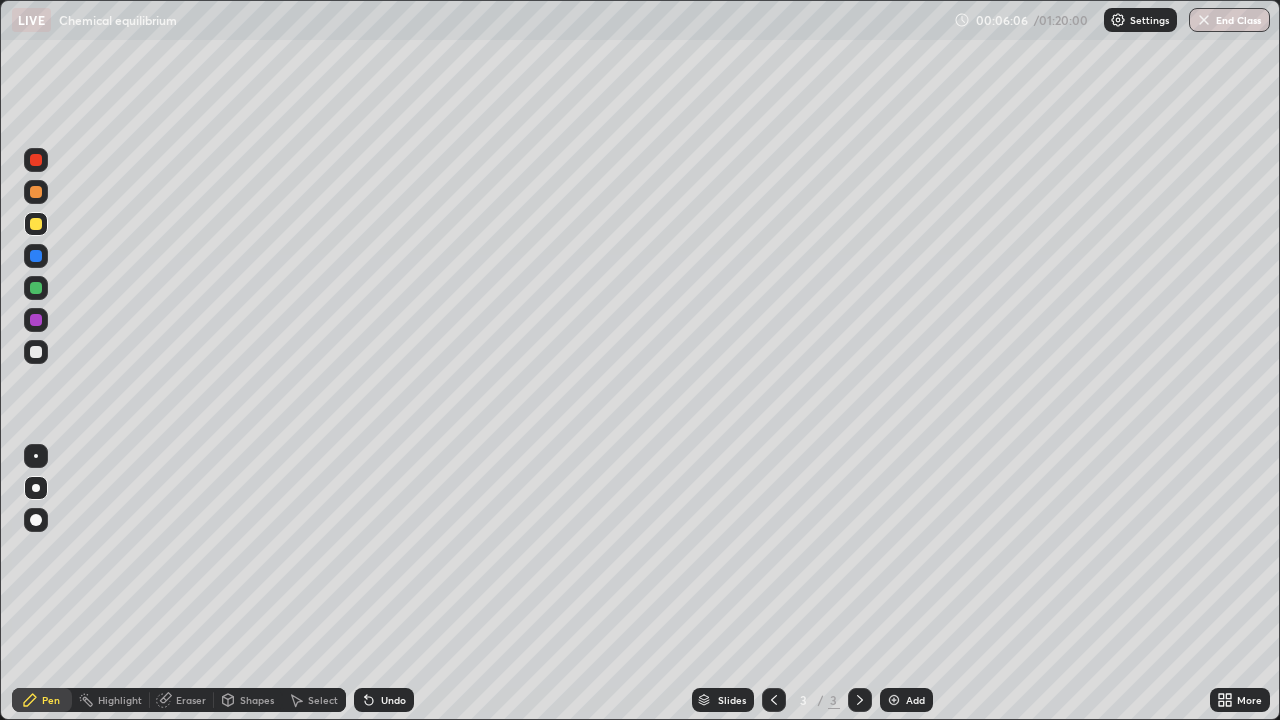 click on "Add" at bounding box center [906, 700] 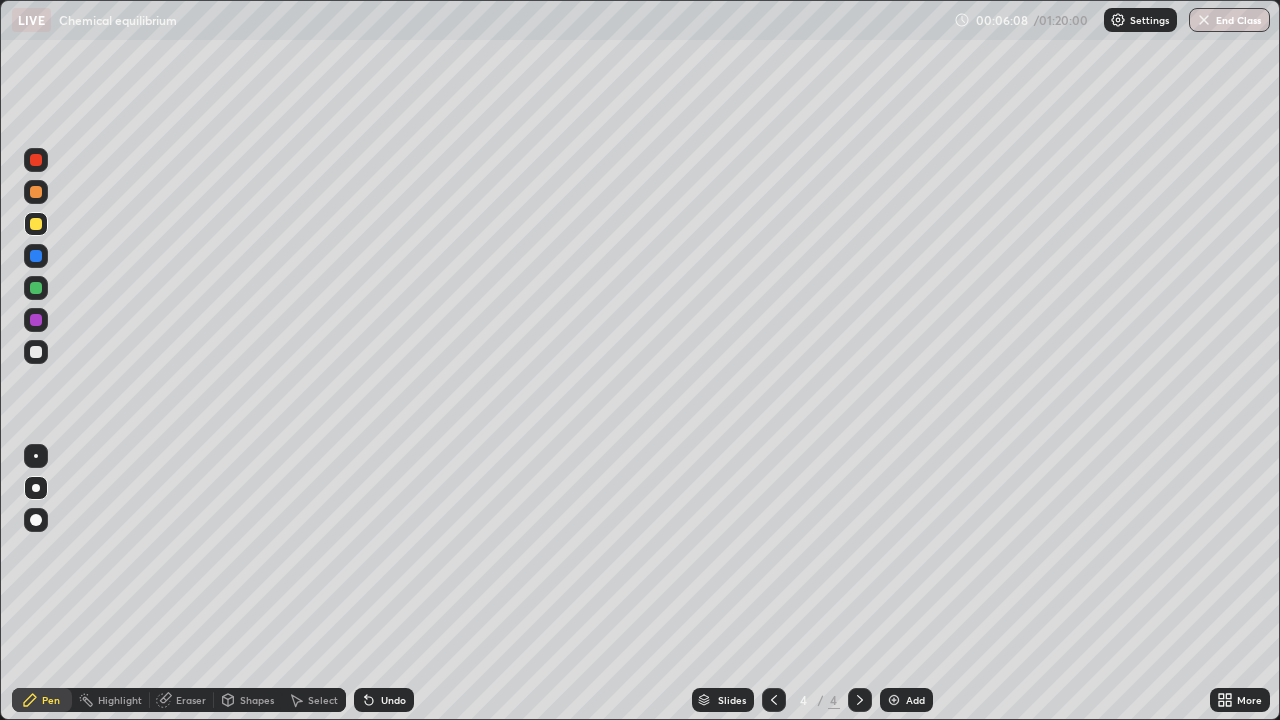 click at bounding box center (36, 352) 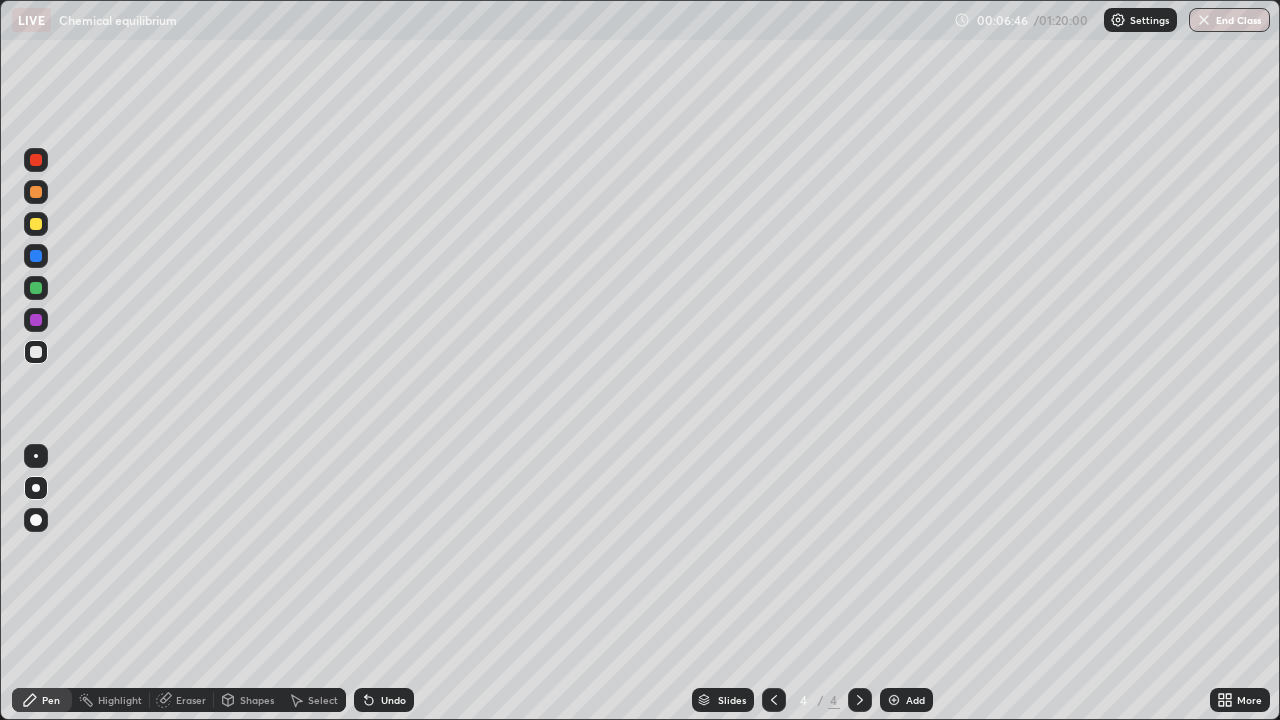 click at bounding box center [36, 224] 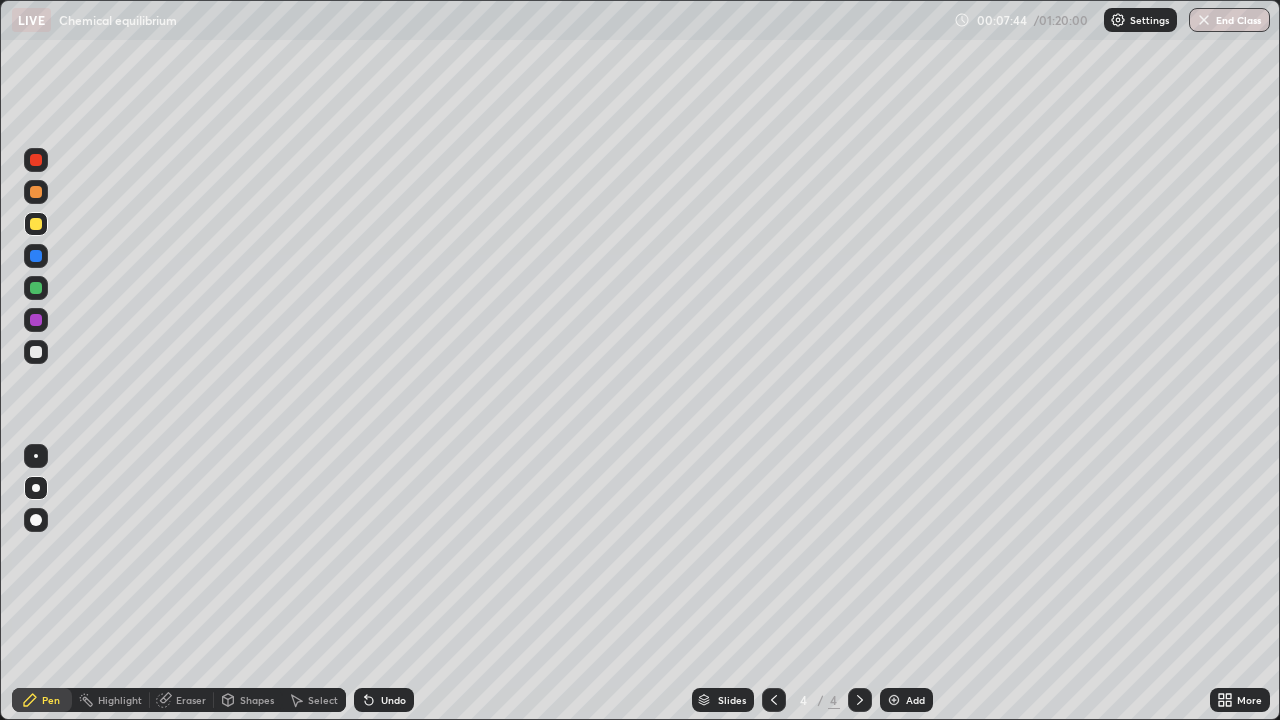 click at bounding box center [36, 288] 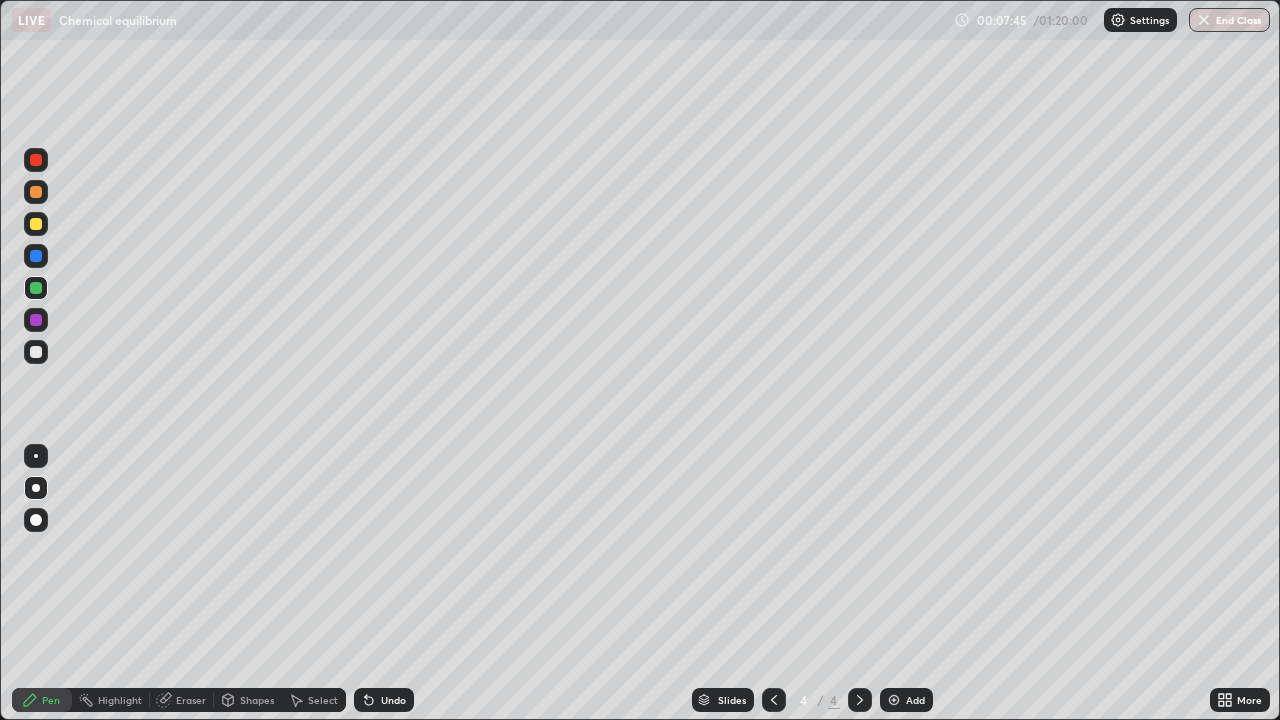 click at bounding box center (36, 224) 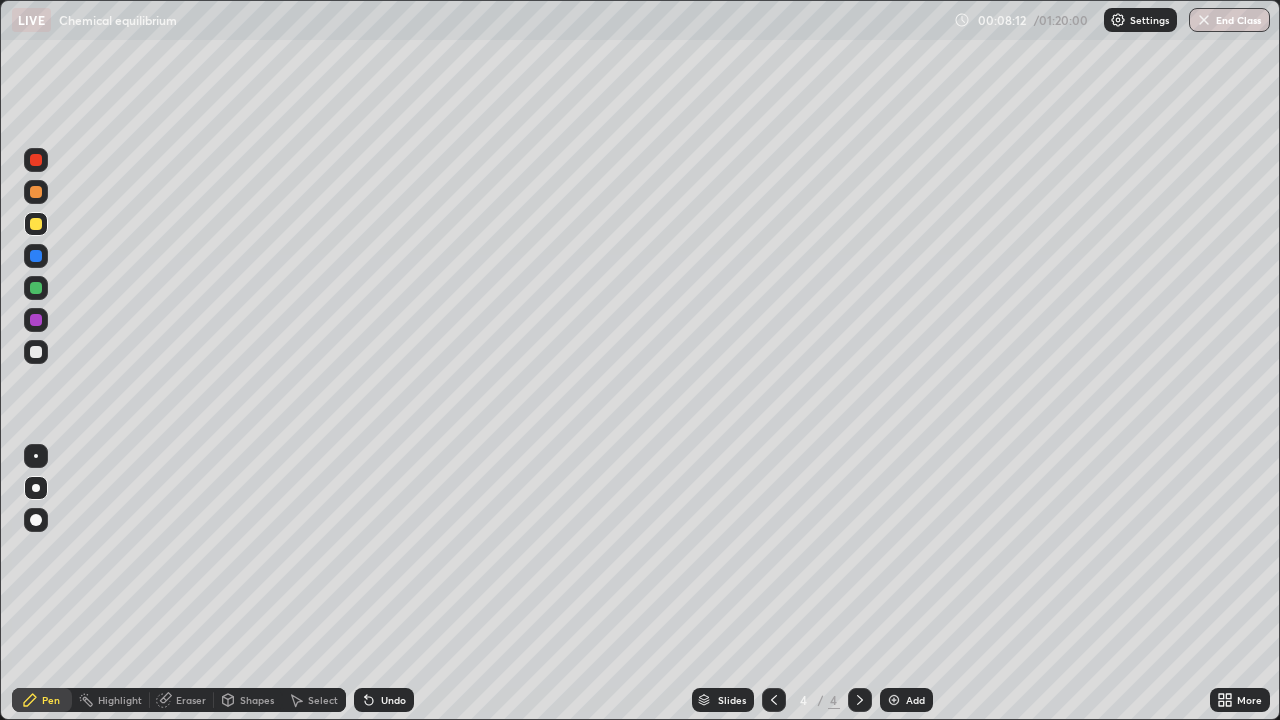 click at bounding box center (36, 352) 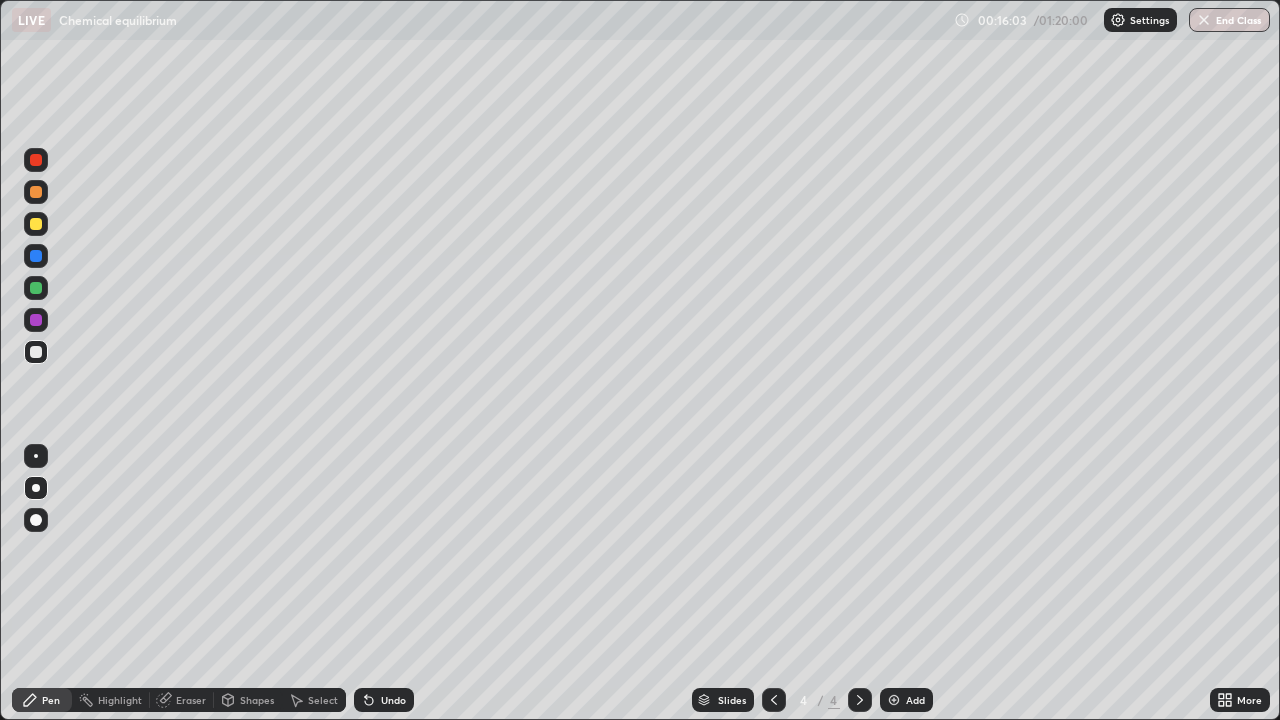 click at bounding box center [36, 224] 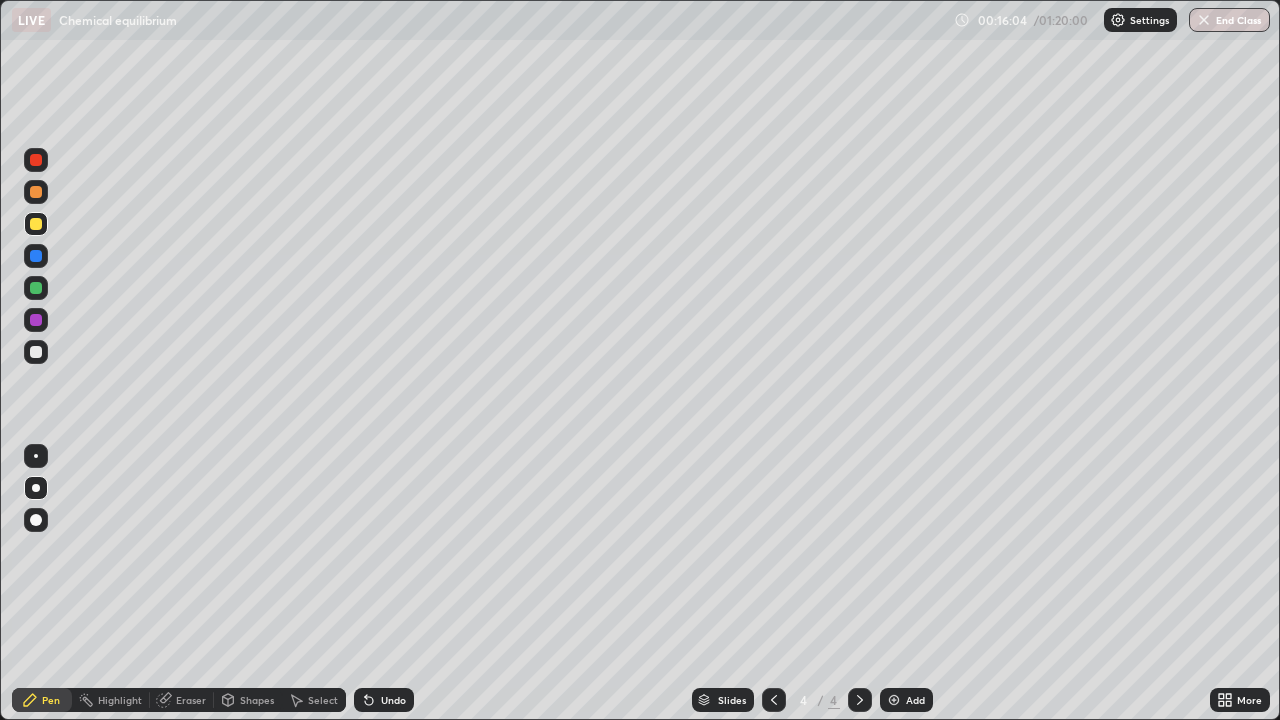 click at bounding box center (36, 288) 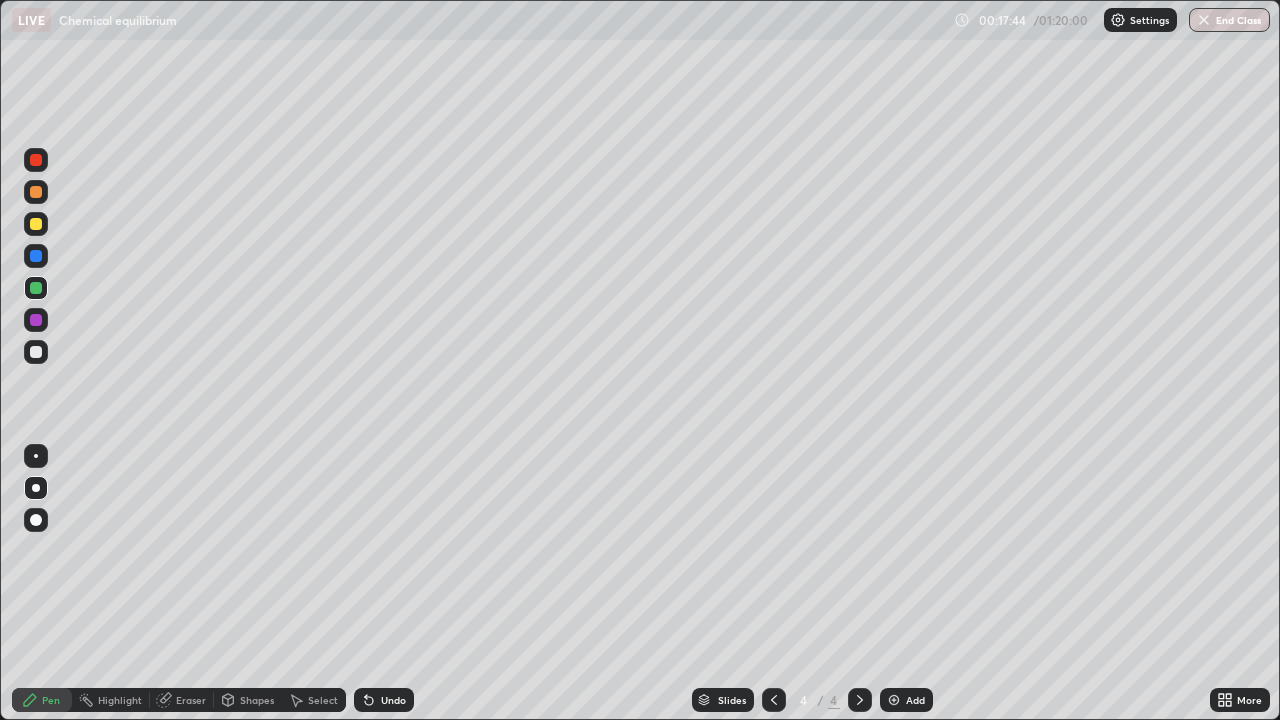 click at bounding box center [36, 352] 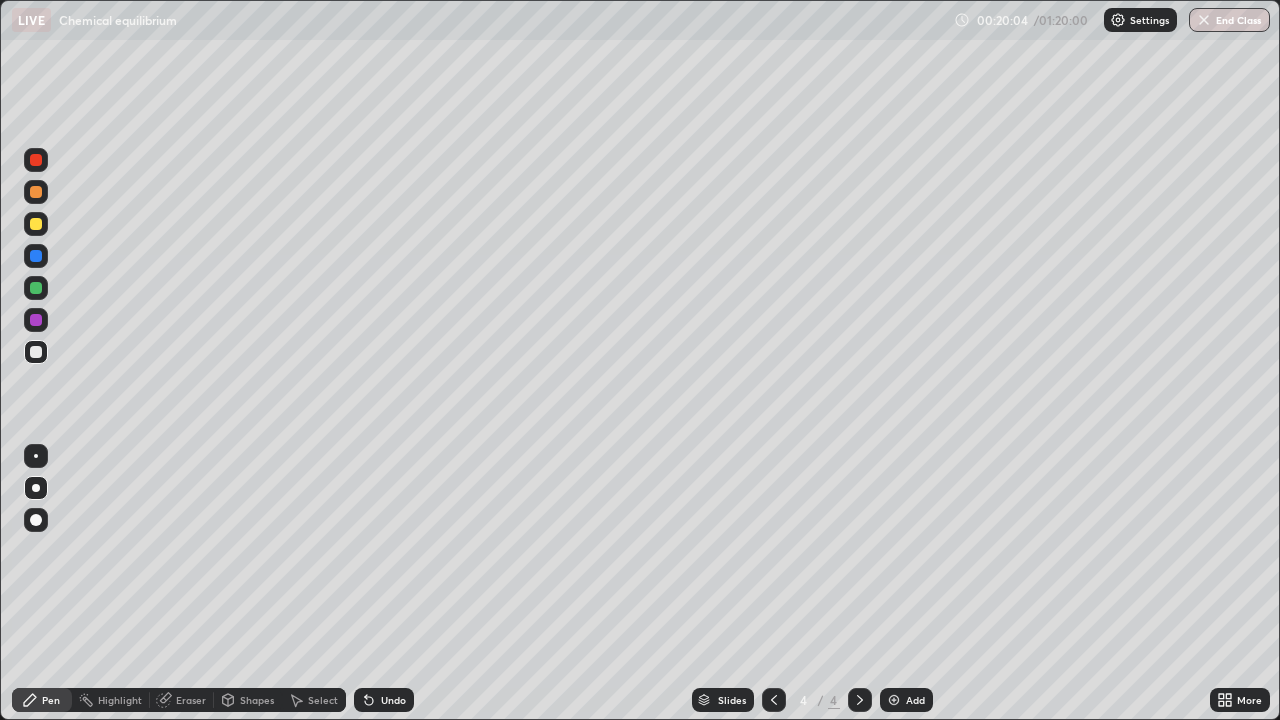 click at bounding box center [36, 288] 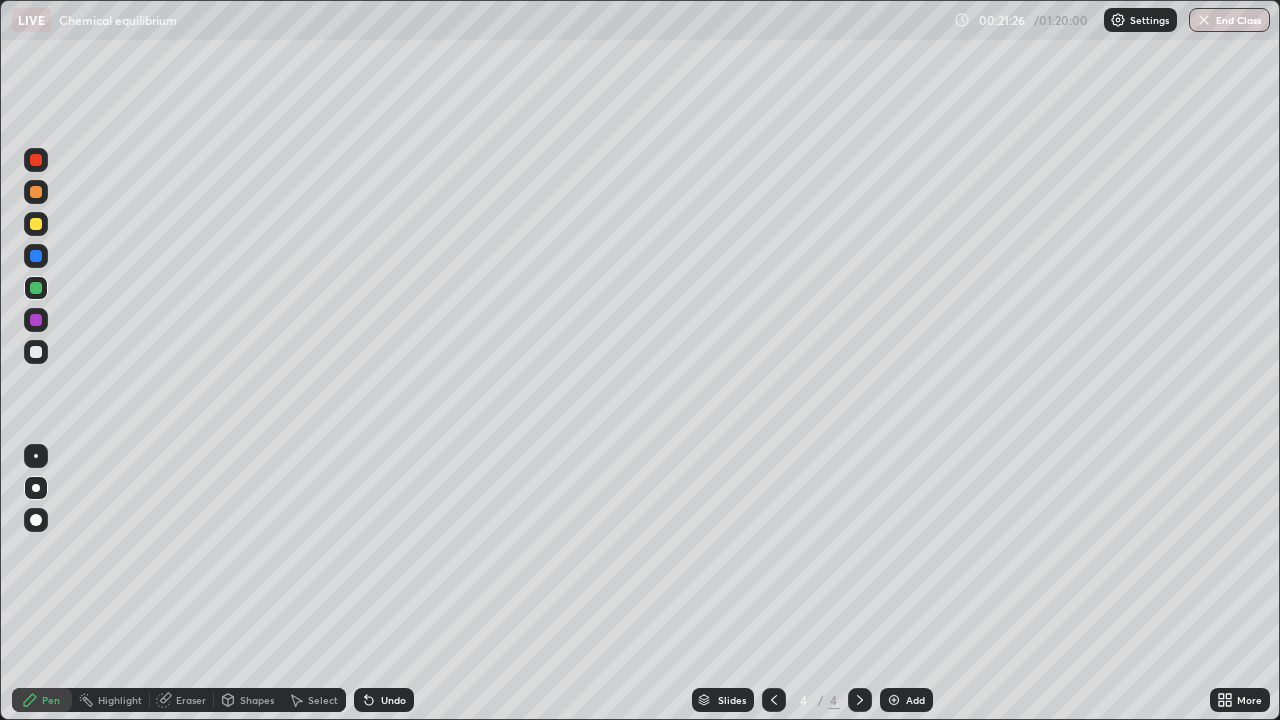 click at bounding box center (36, 352) 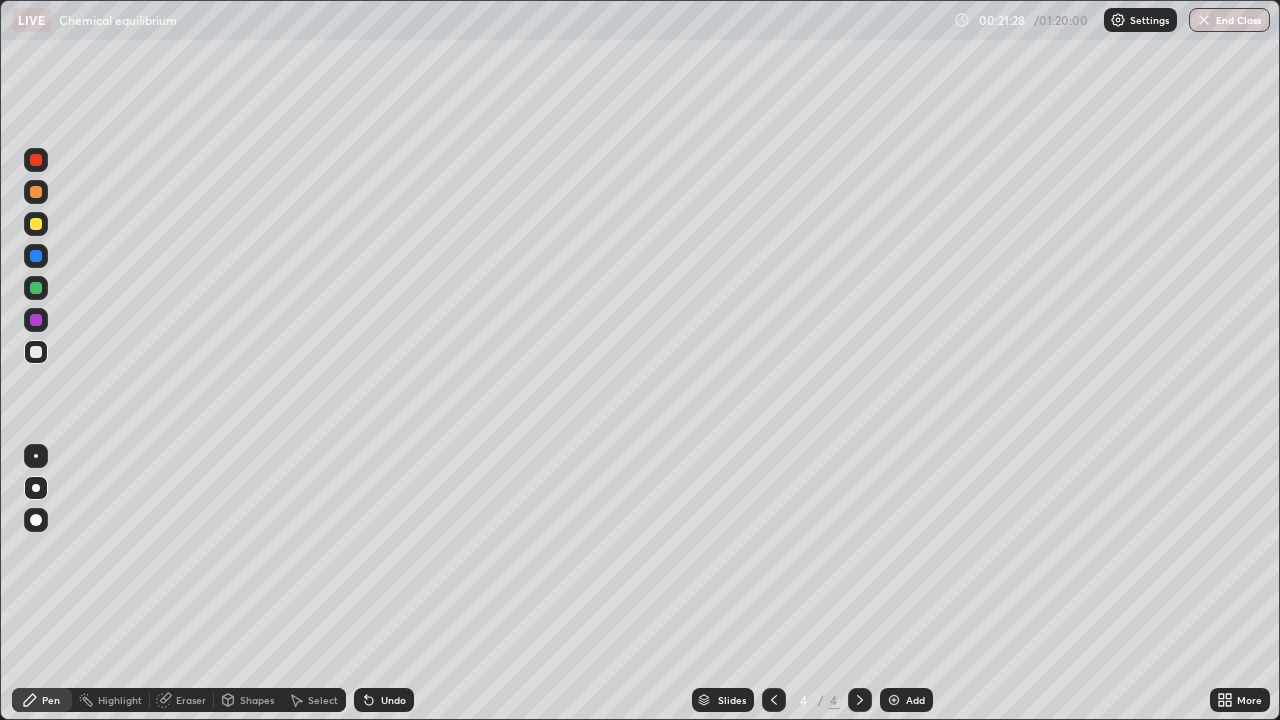 click on "Add" at bounding box center [915, 700] 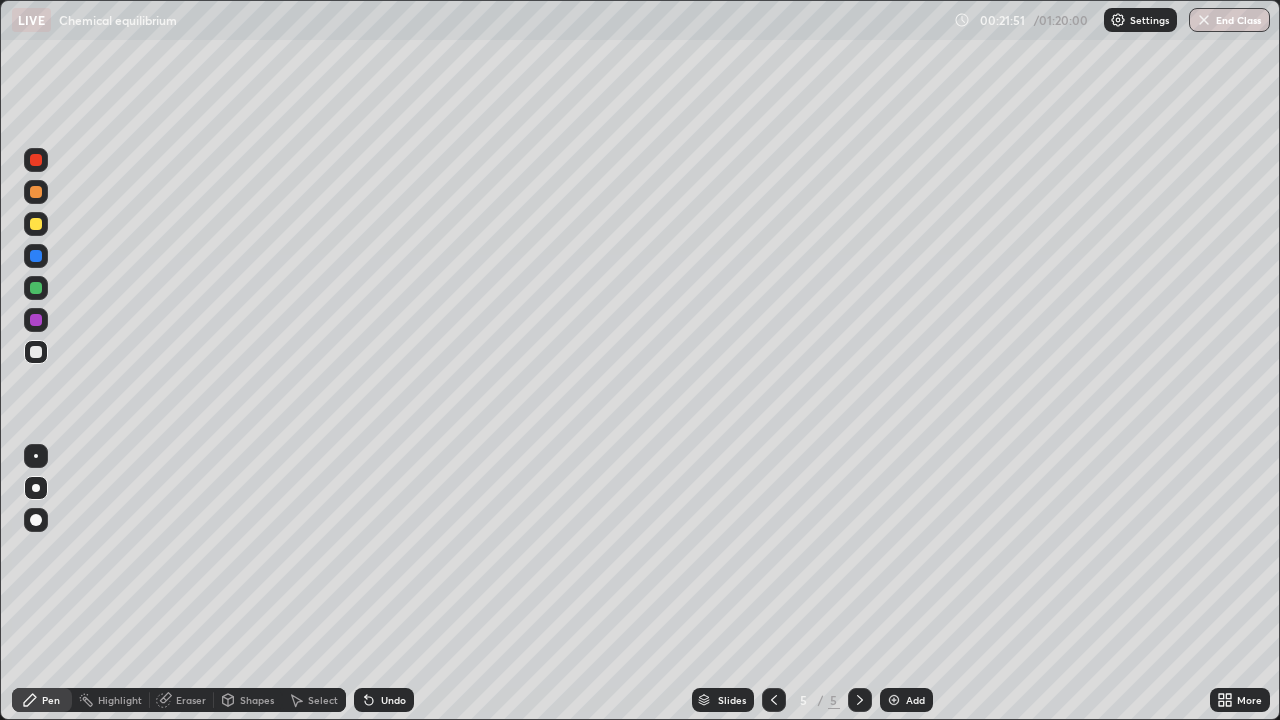 click at bounding box center [36, 224] 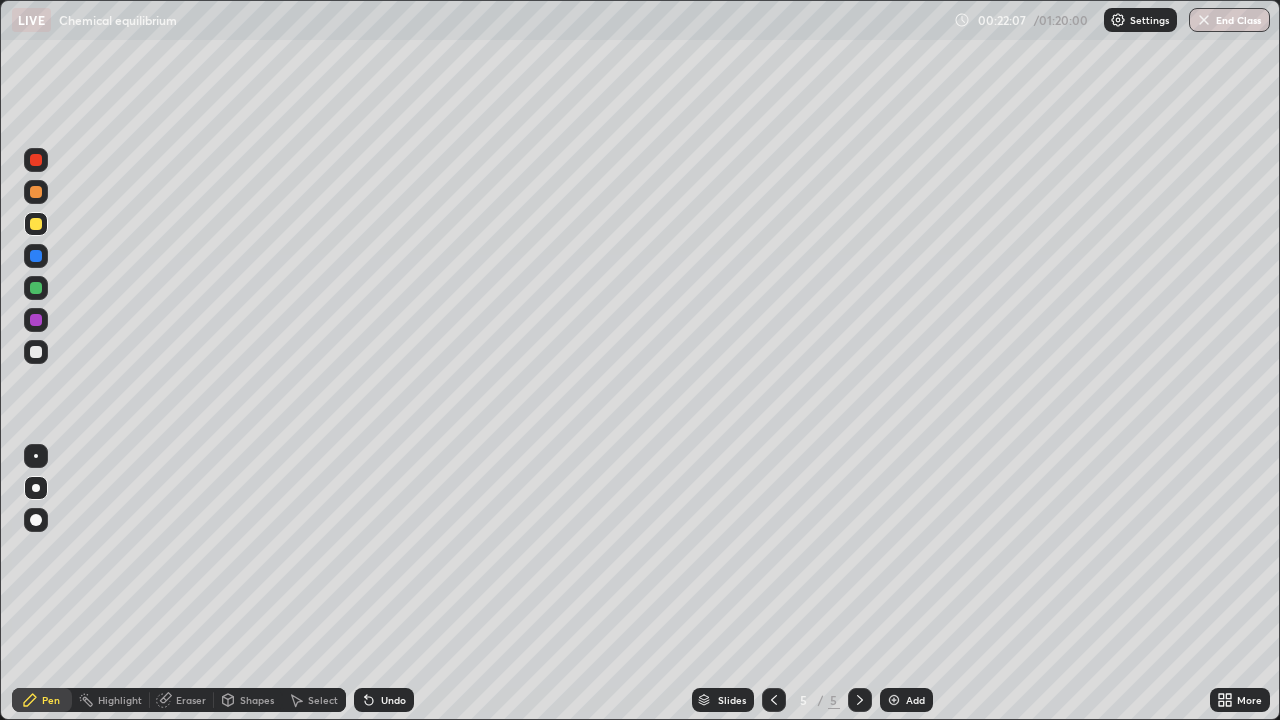 click at bounding box center [36, 352] 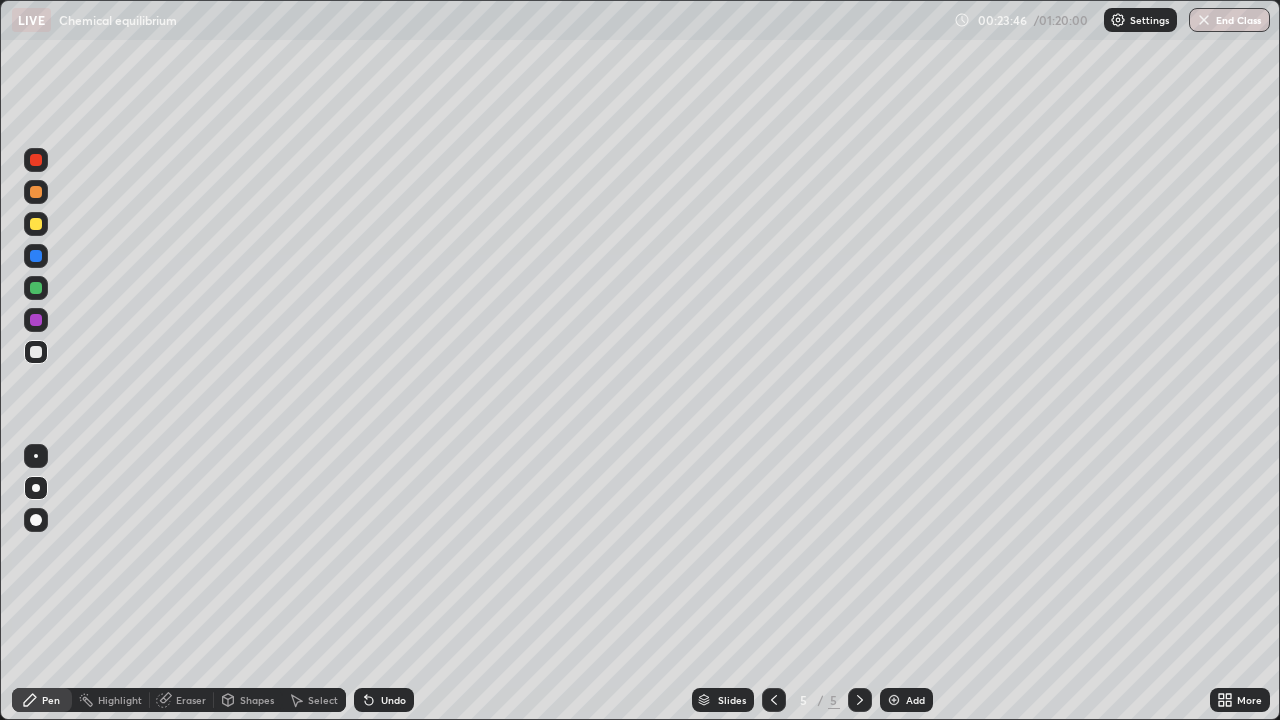 click at bounding box center [36, 224] 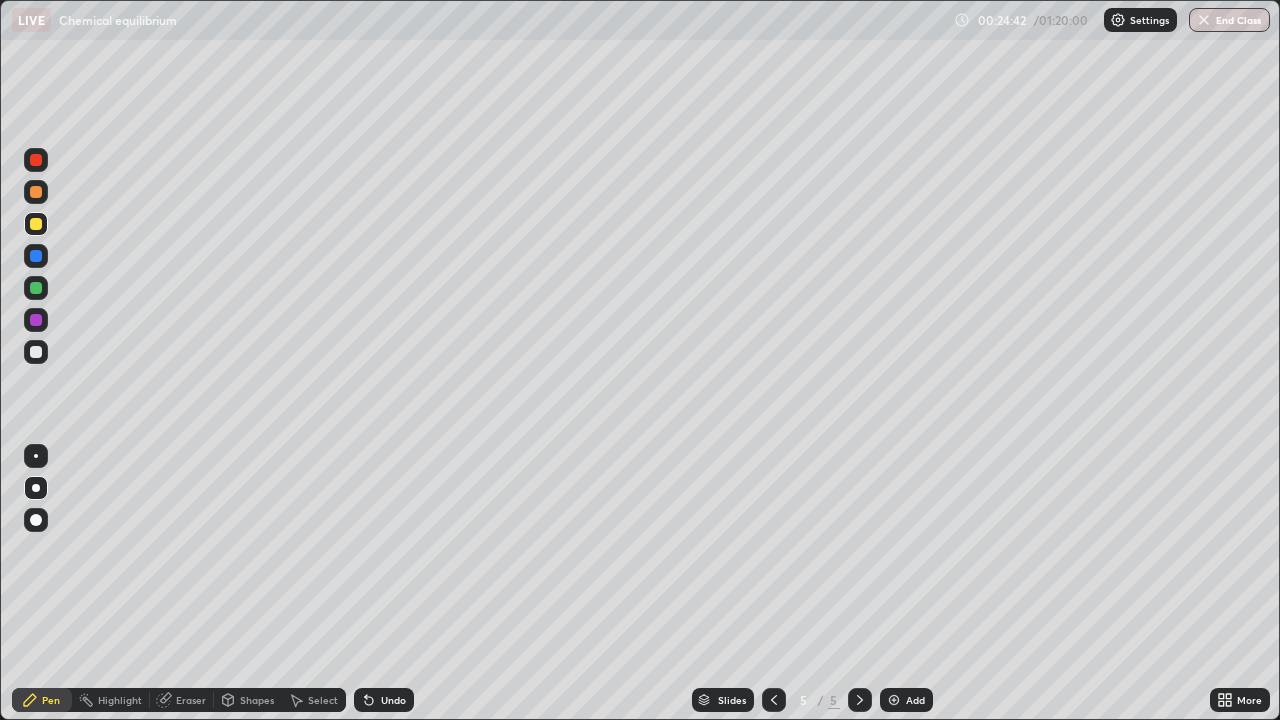 click at bounding box center (36, 352) 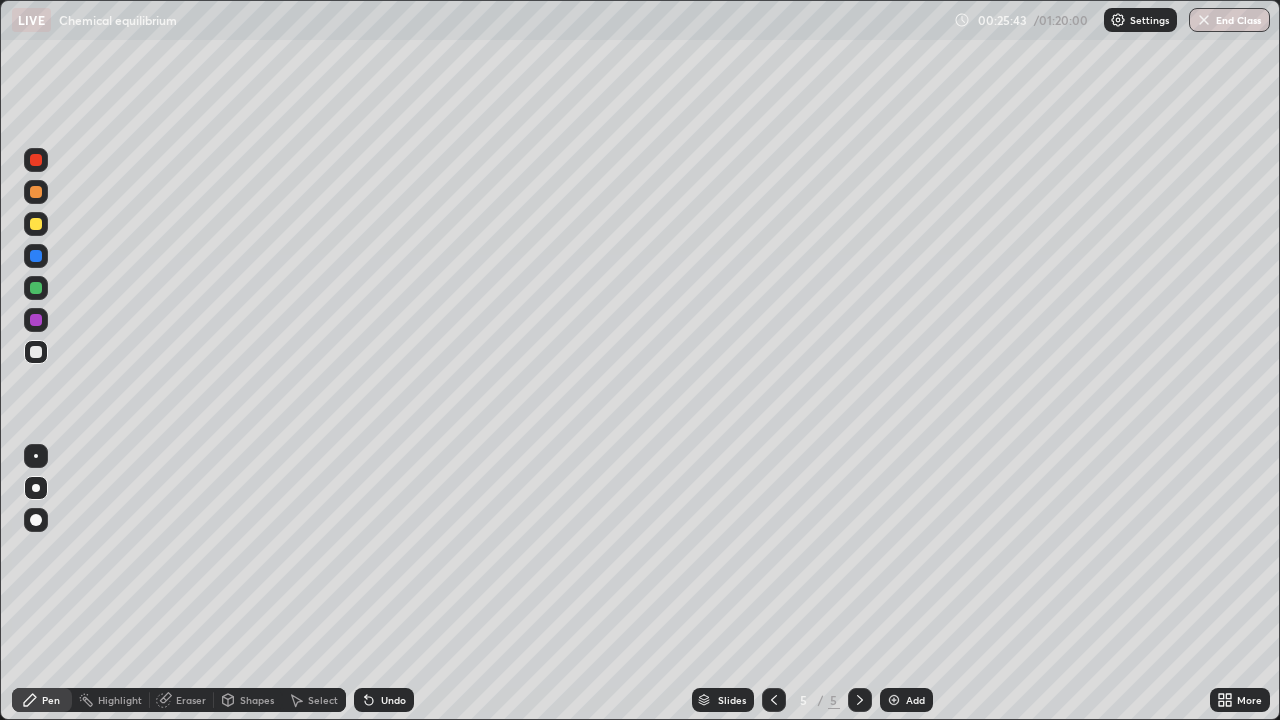 click at bounding box center [36, 192] 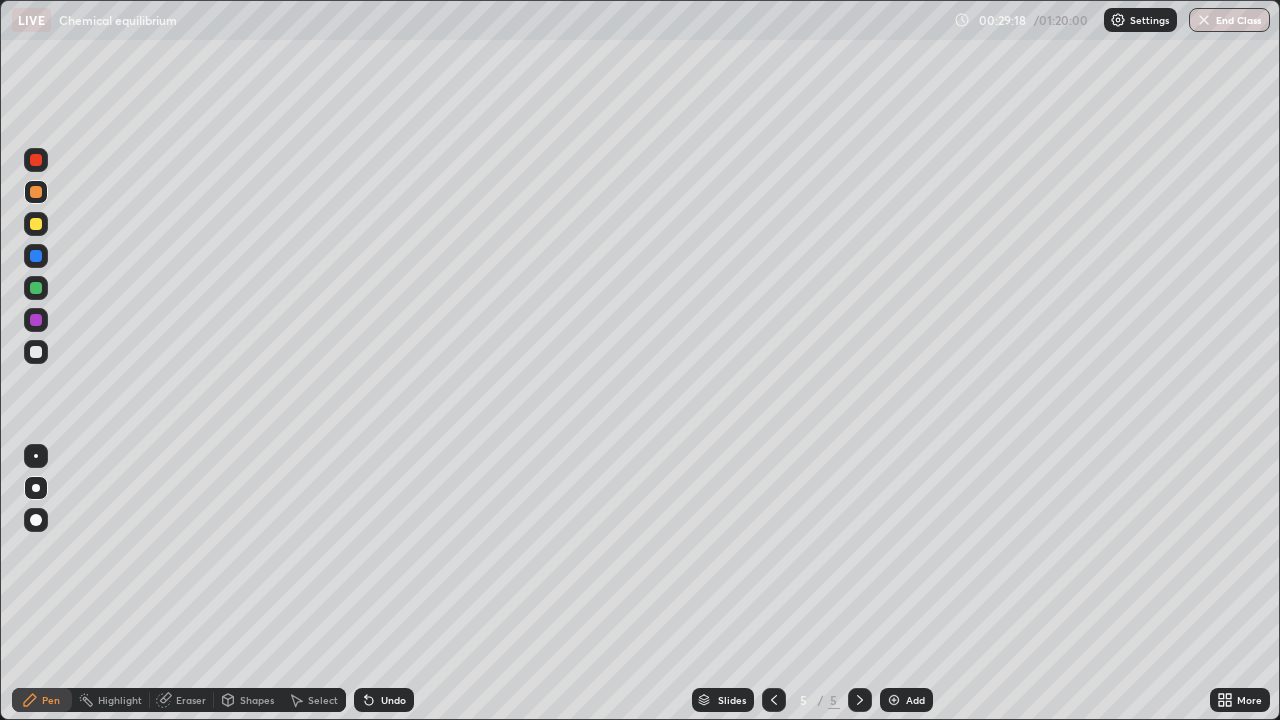 click on "Add" at bounding box center [915, 700] 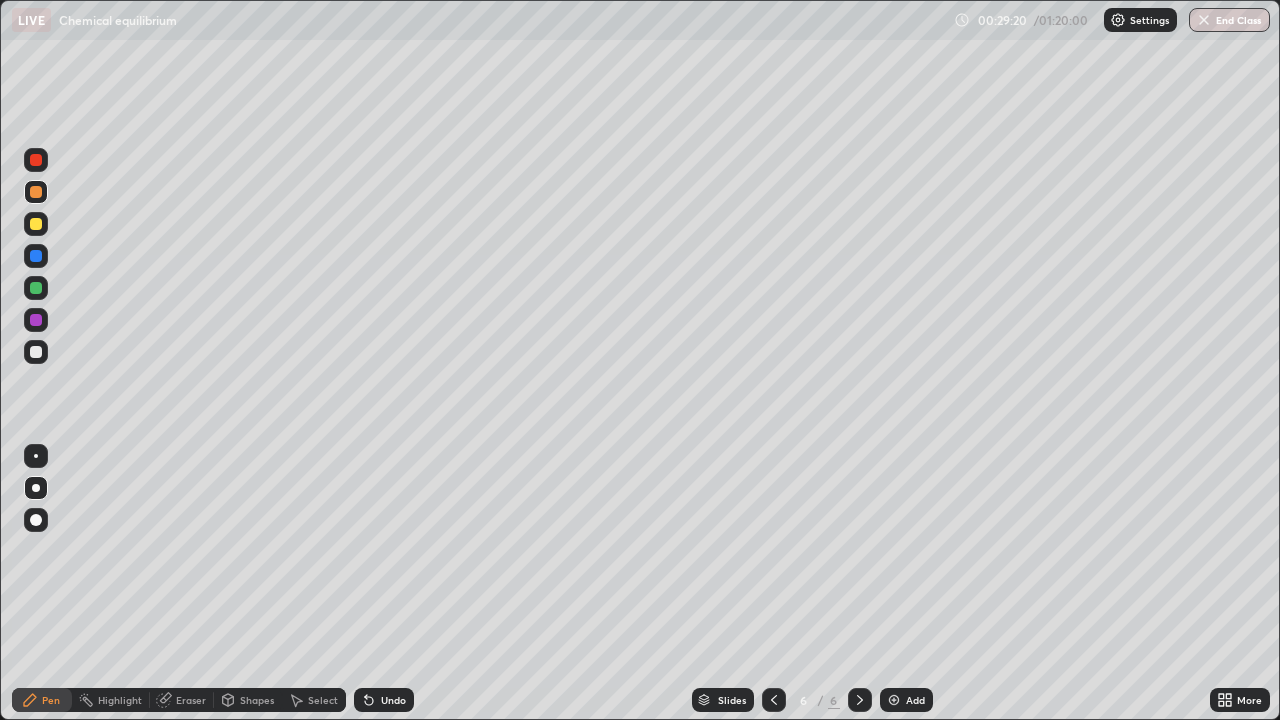 click at bounding box center (36, 352) 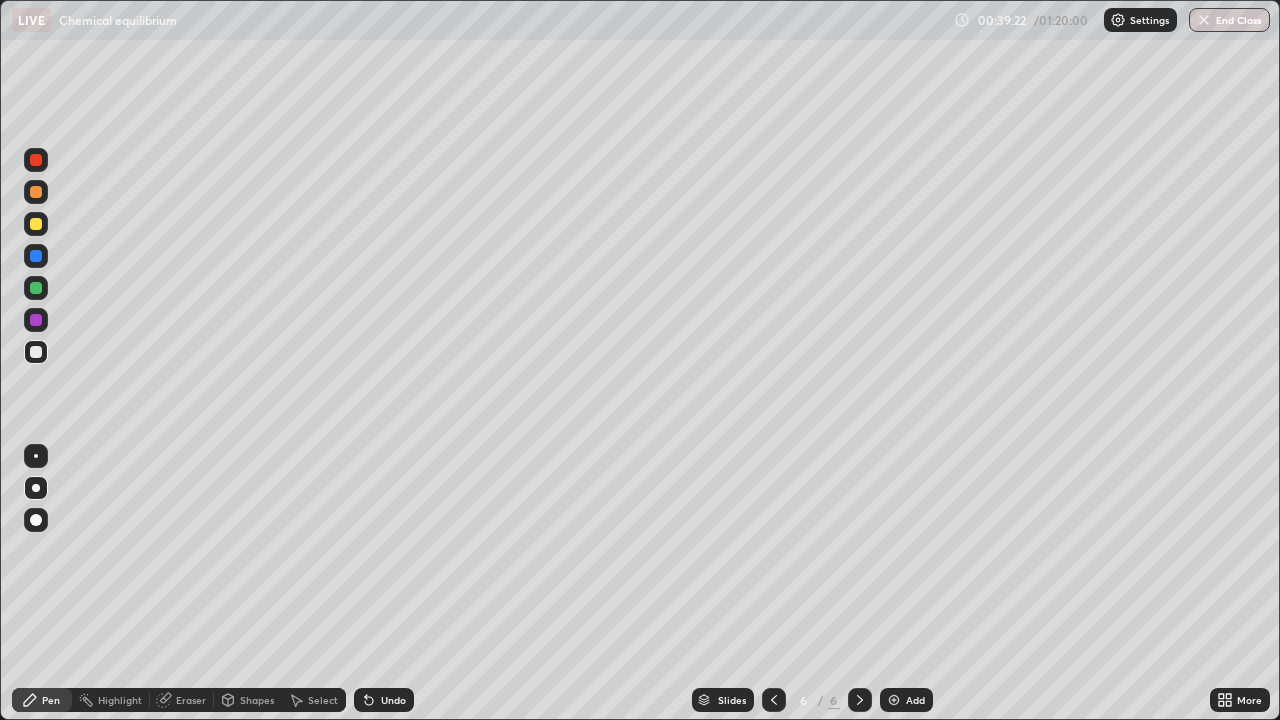 click at bounding box center (36, 224) 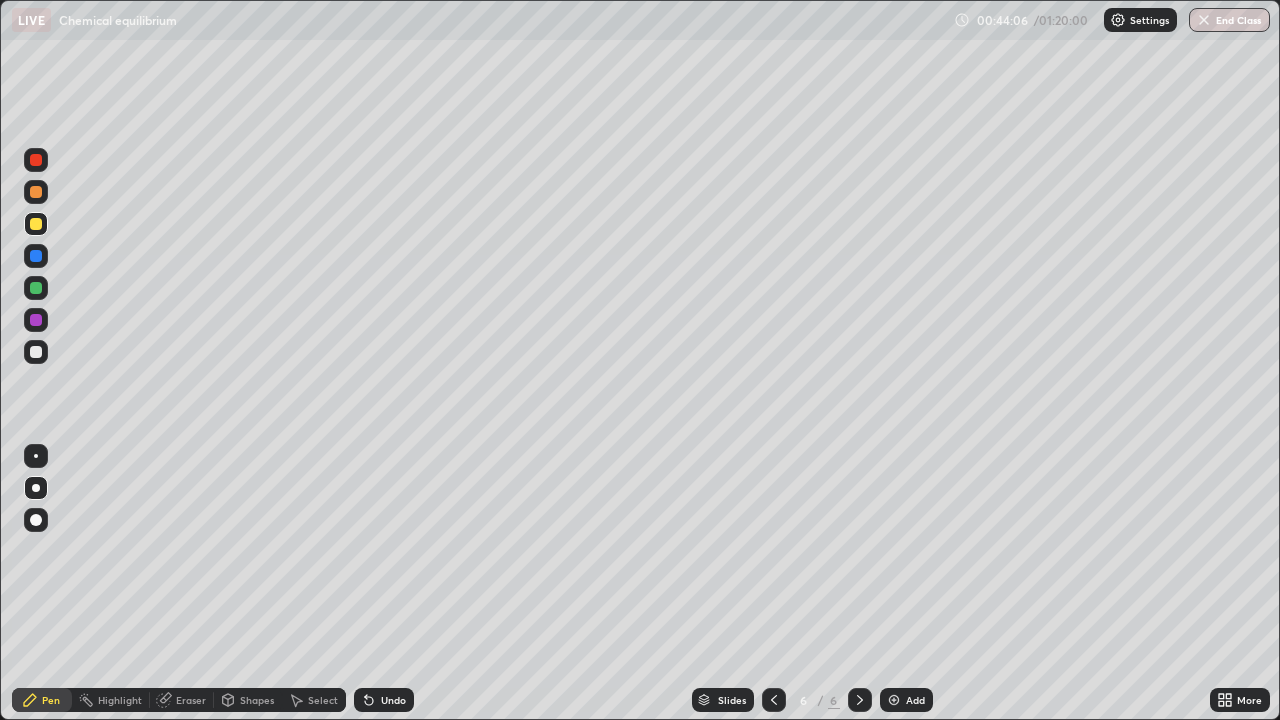 click on "Add" at bounding box center (915, 700) 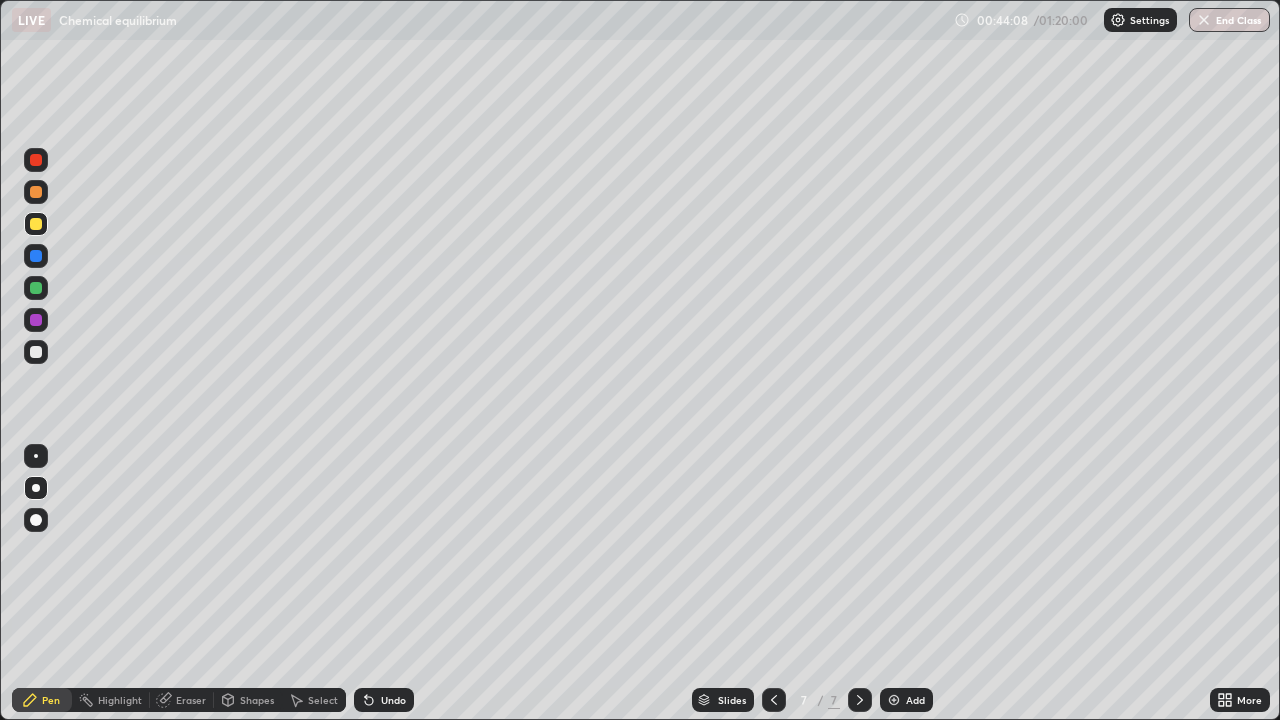 click at bounding box center [36, 352] 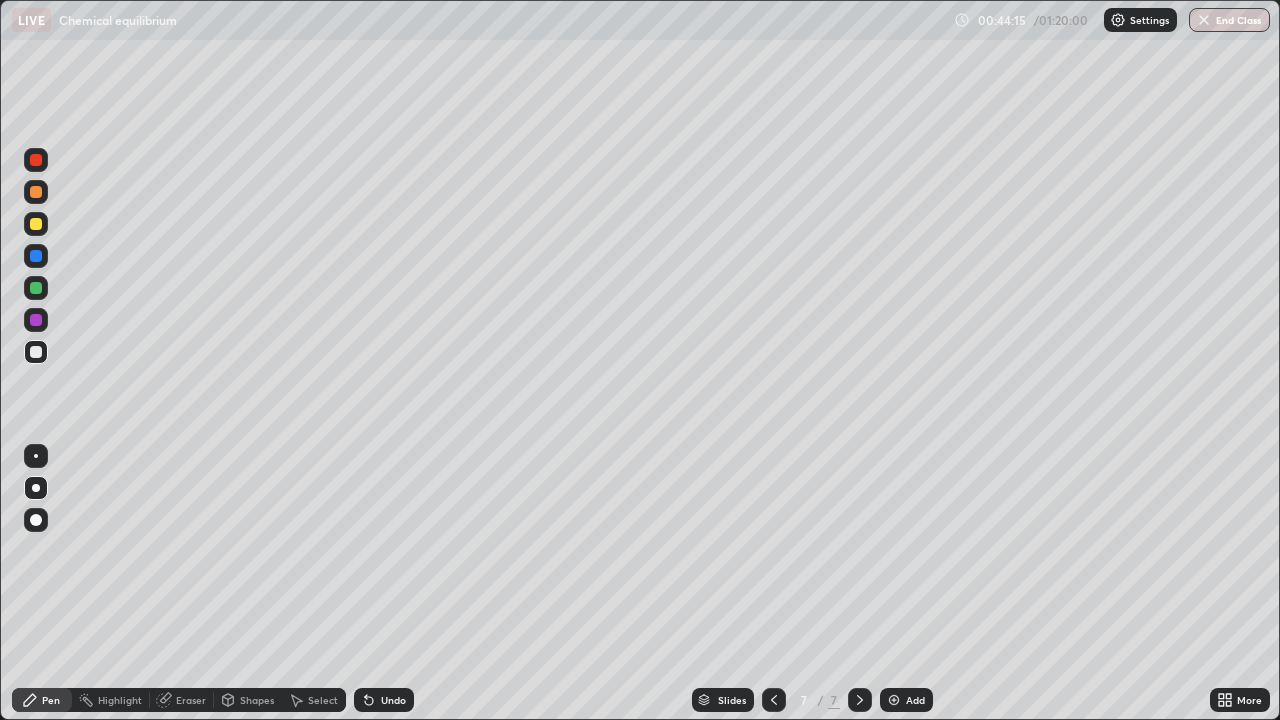 click at bounding box center (36, 352) 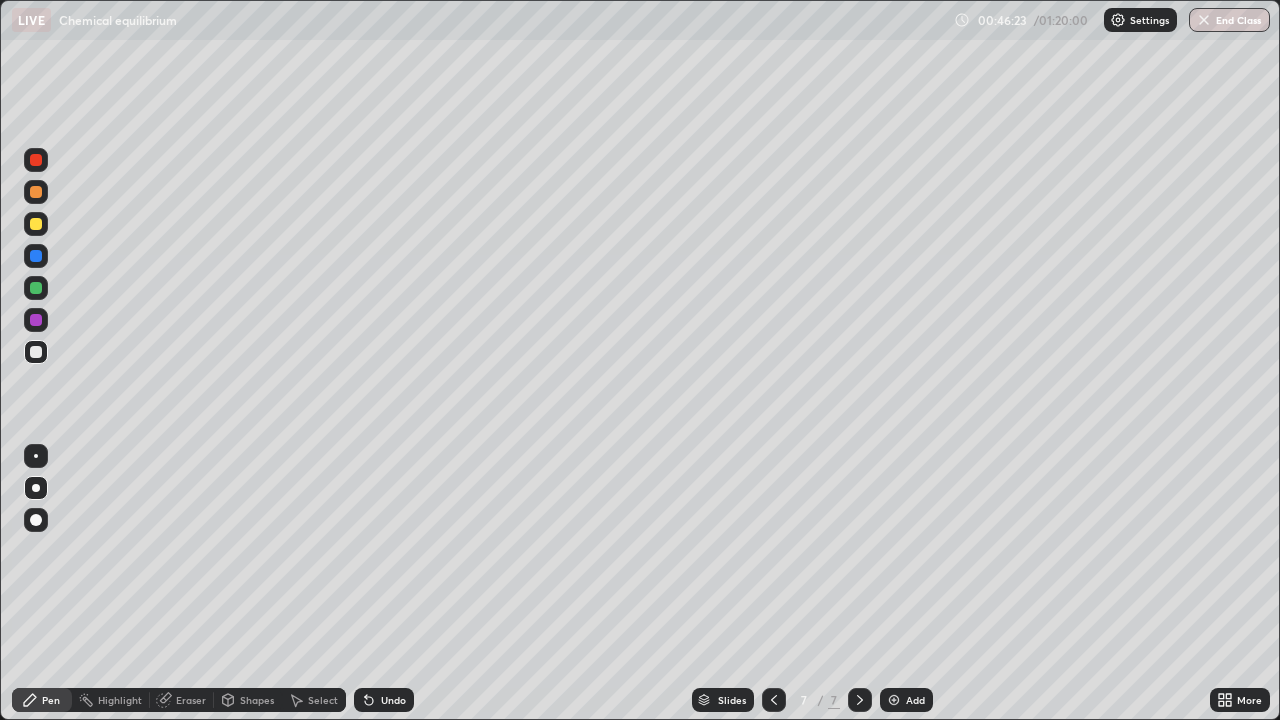 click at bounding box center (36, 224) 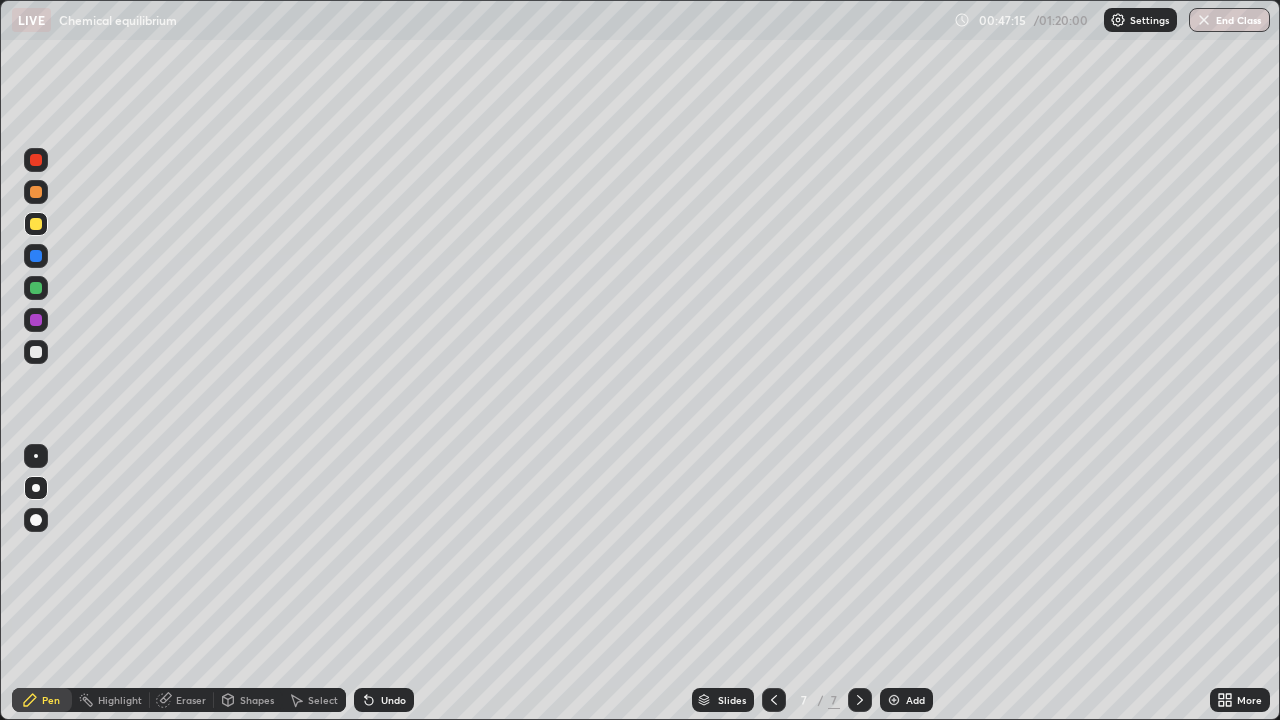 click at bounding box center (36, 352) 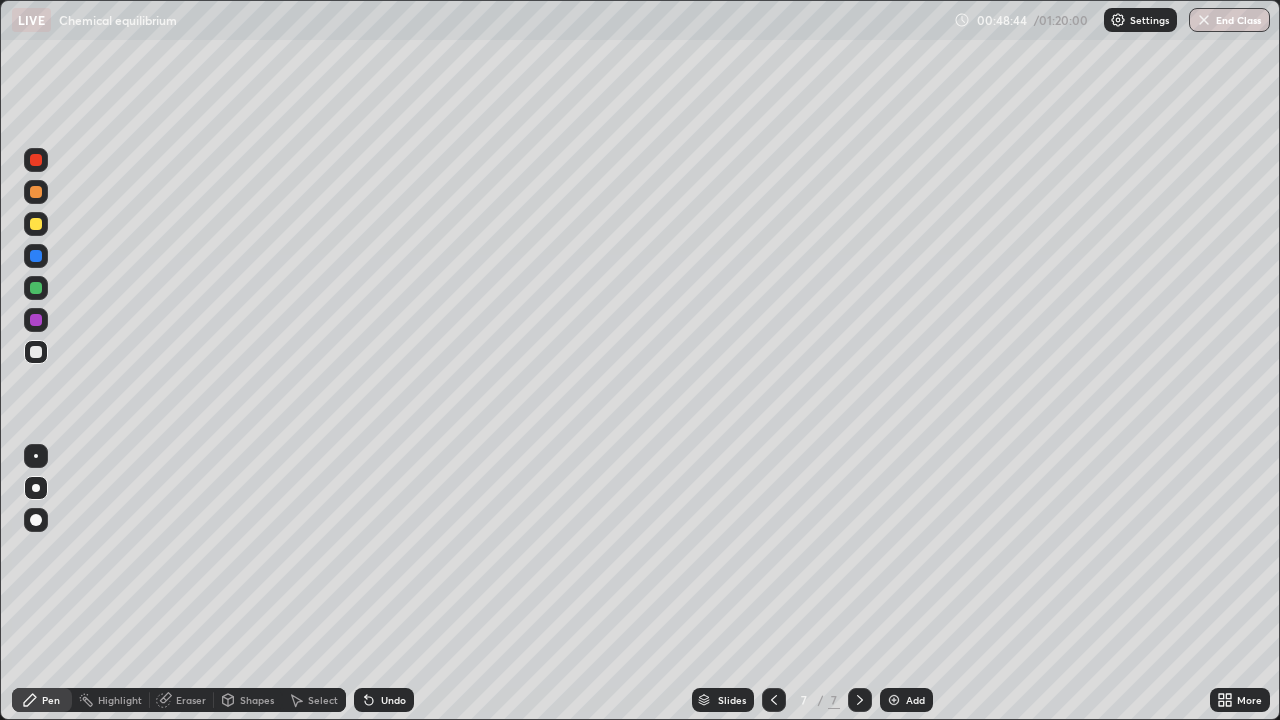 click on "Eraser" at bounding box center [191, 700] 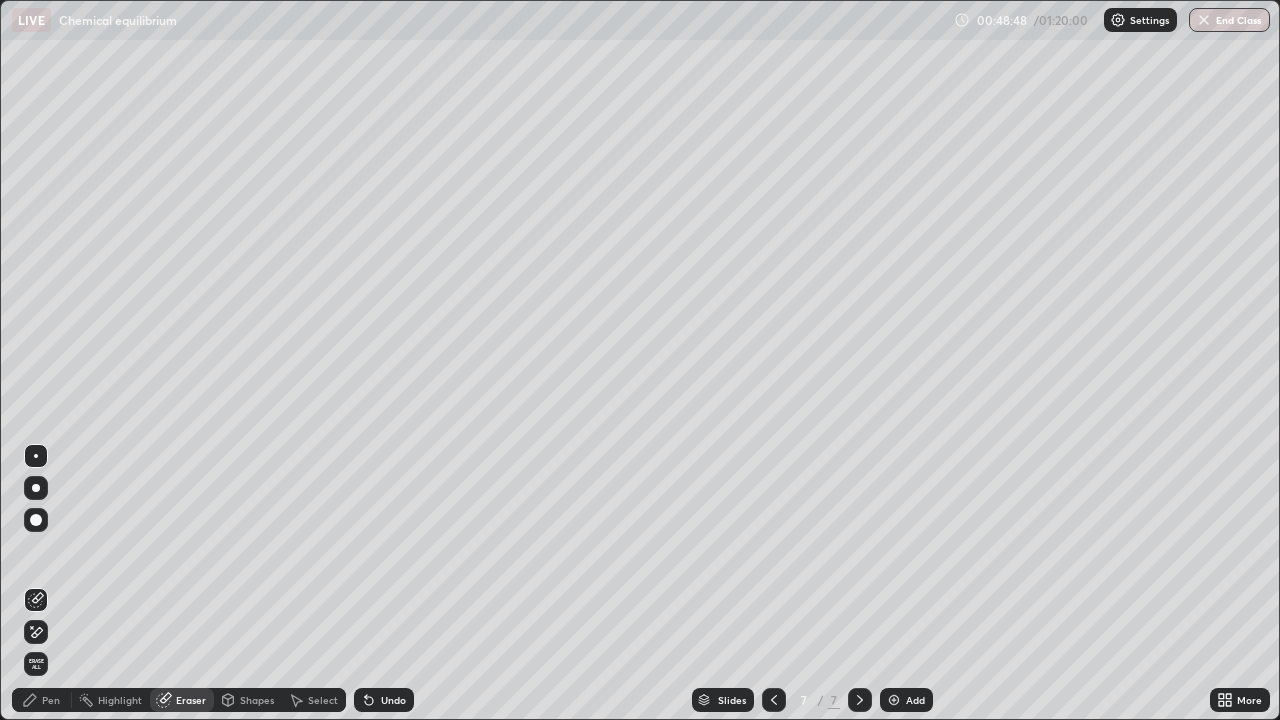 click on "Pen" at bounding box center [42, 700] 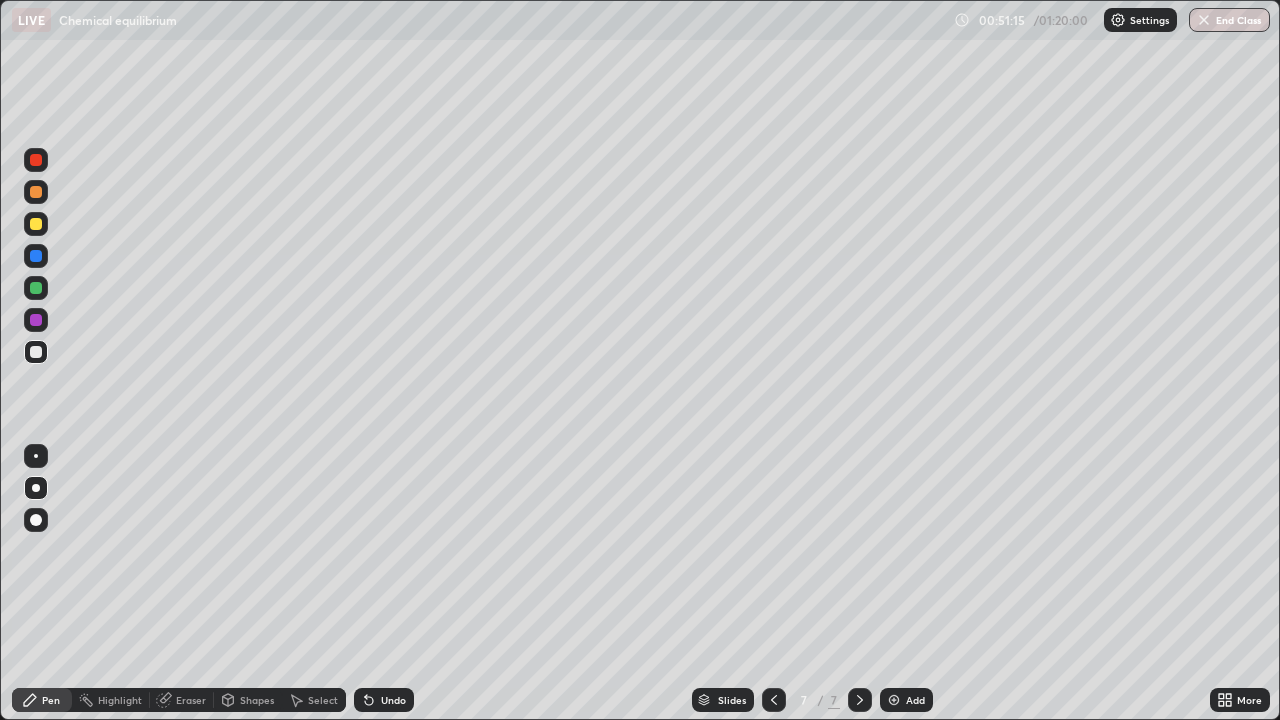 click on "Add" at bounding box center [915, 700] 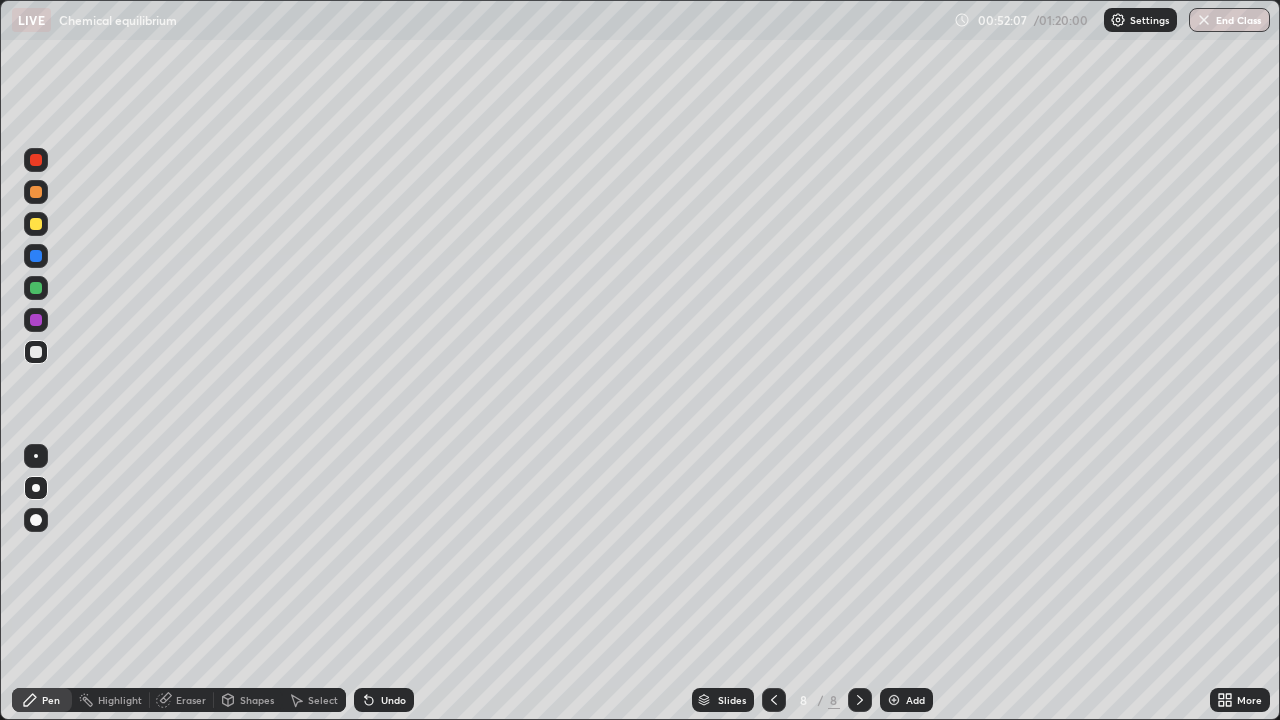 click at bounding box center [36, 224] 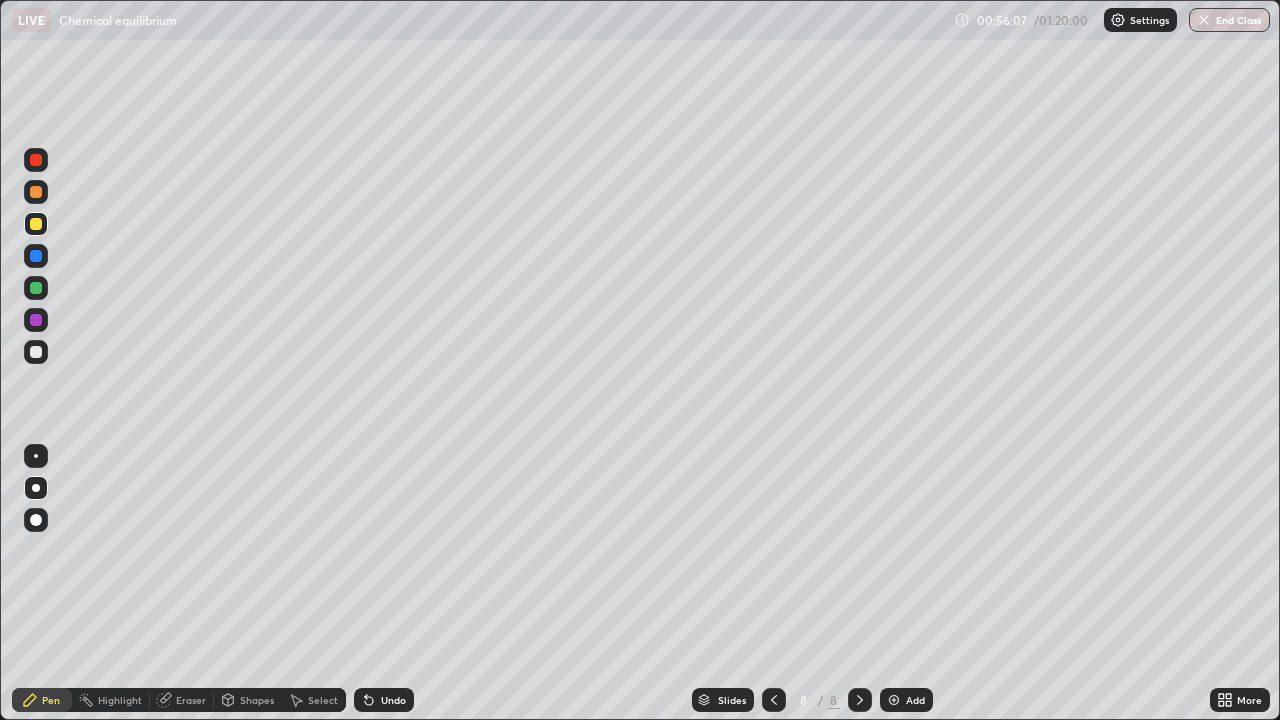 click on "Add" at bounding box center [915, 700] 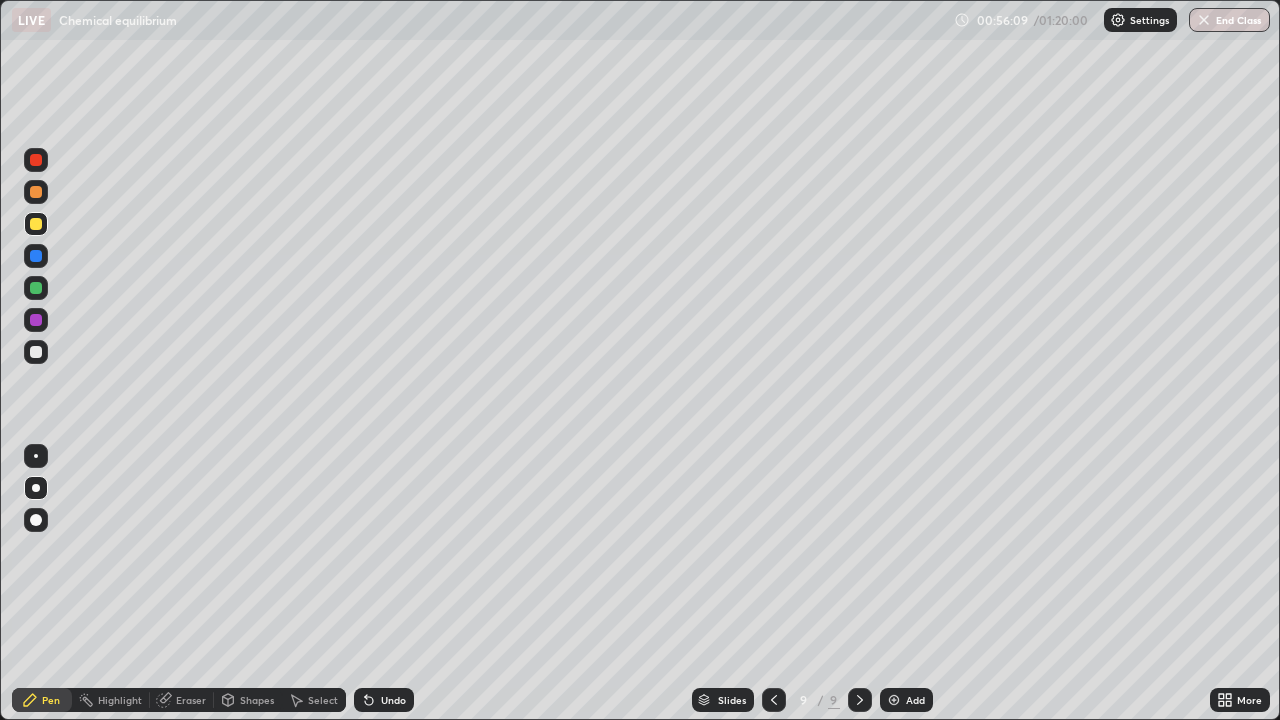 click at bounding box center (36, 352) 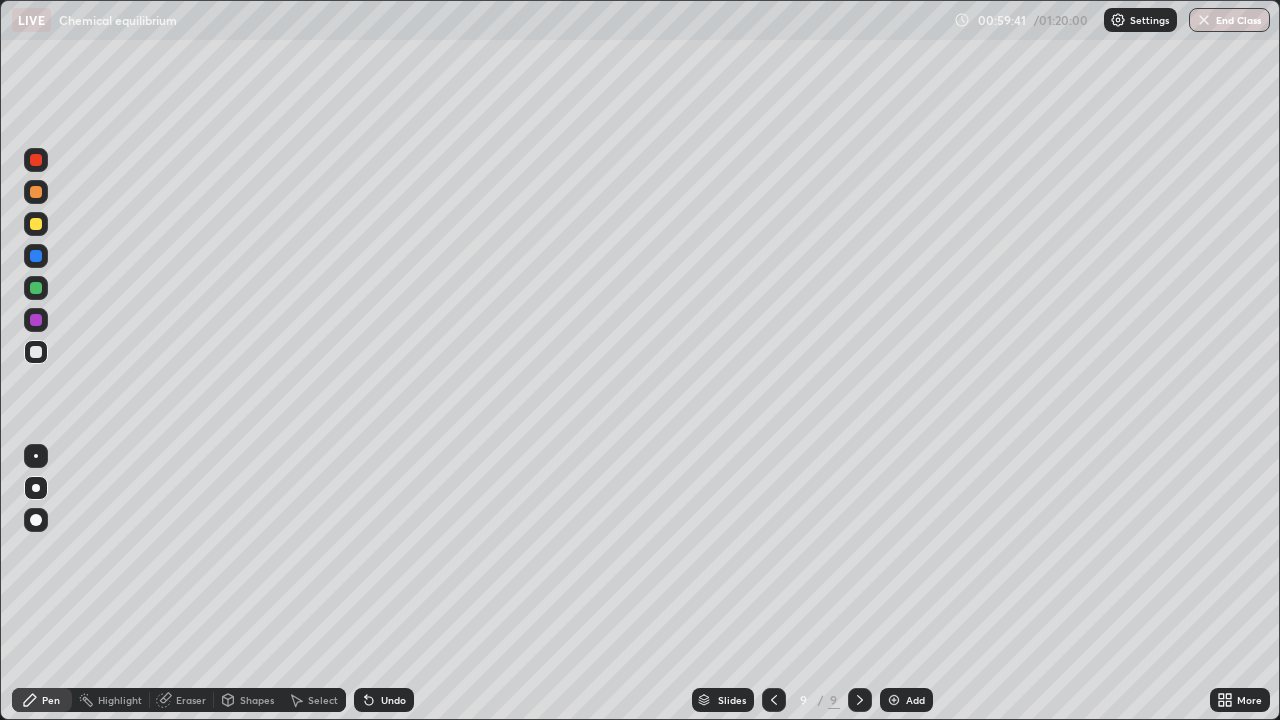 click at bounding box center (36, 224) 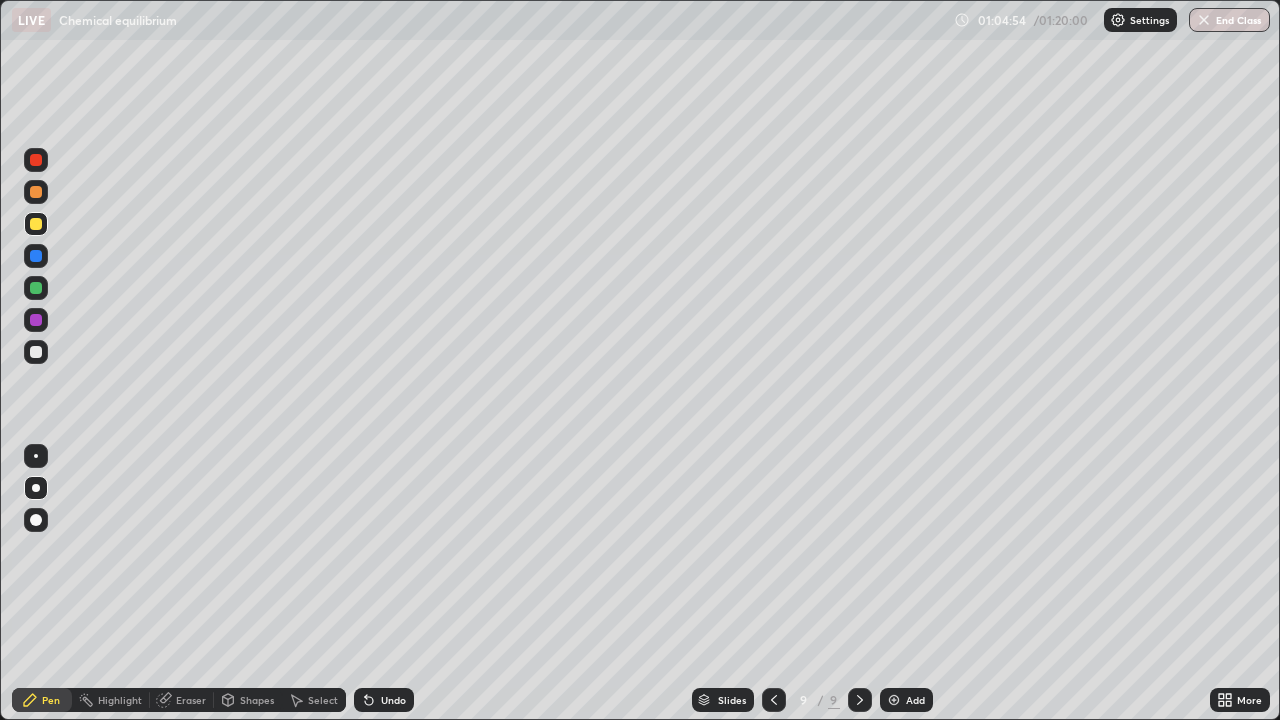 click at bounding box center (36, 288) 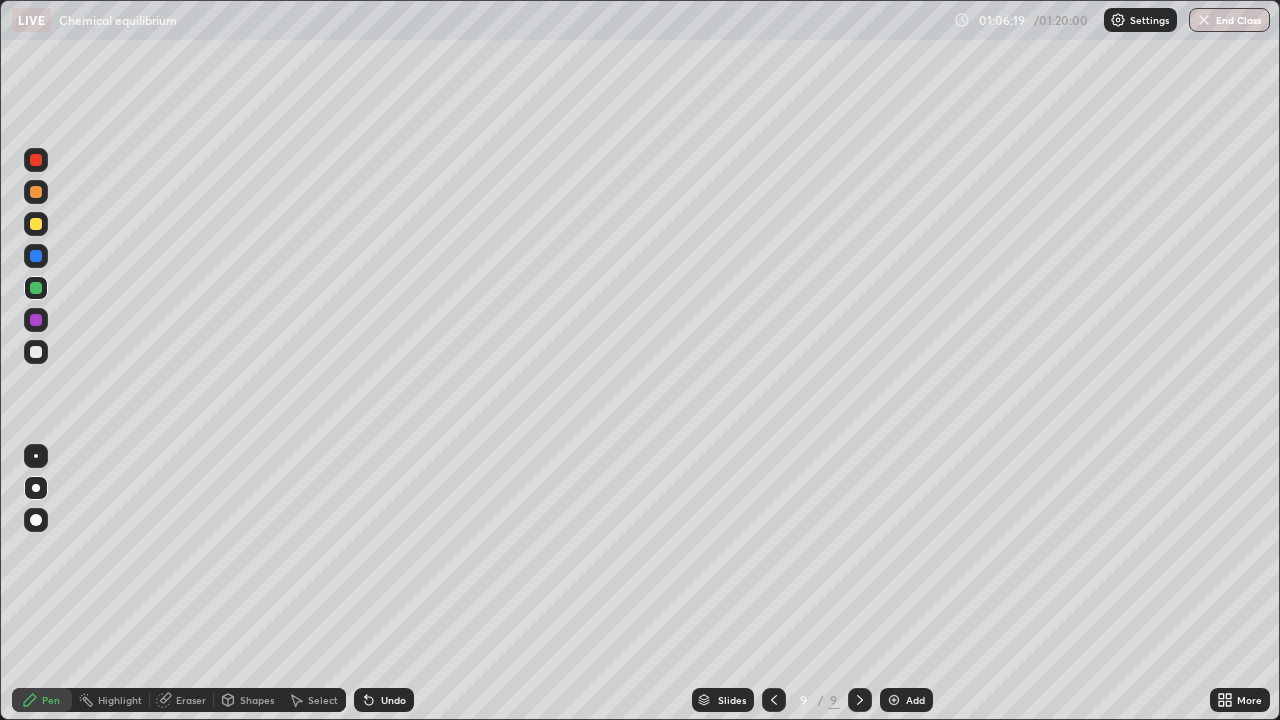click on "Add" at bounding box center [915, 700] 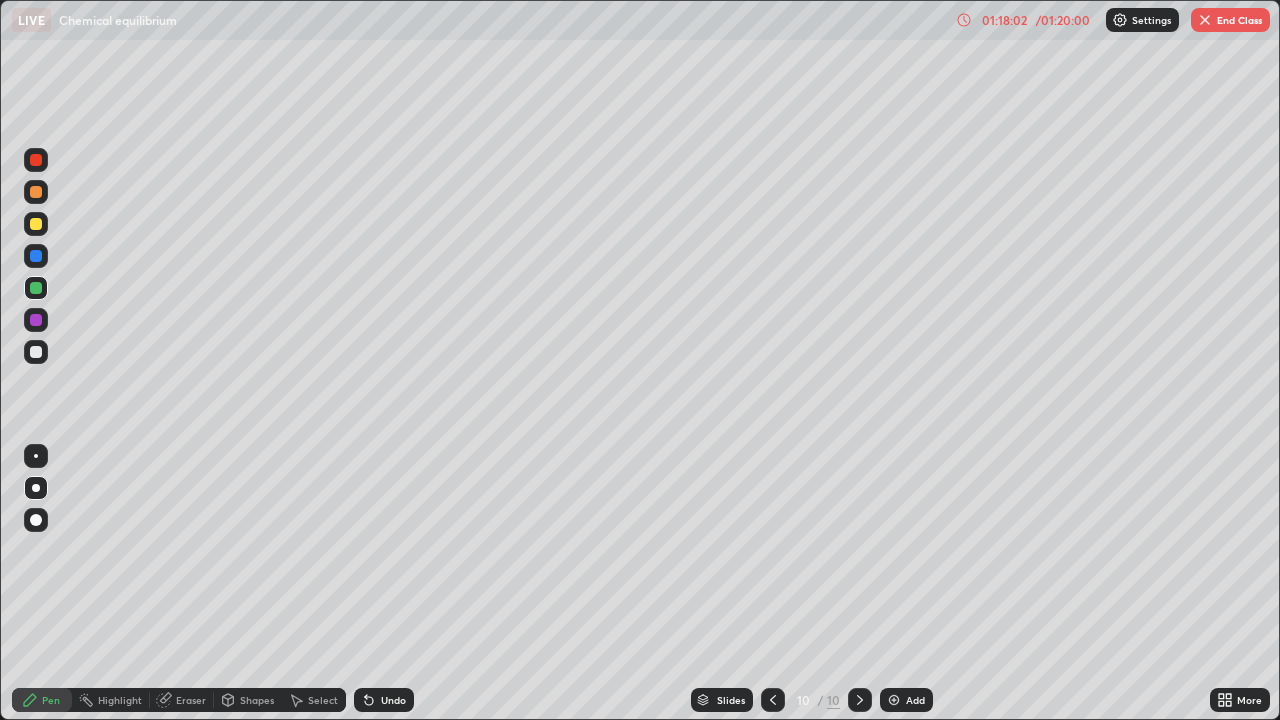 click on "End Class" at bounding box center (1230, 20) 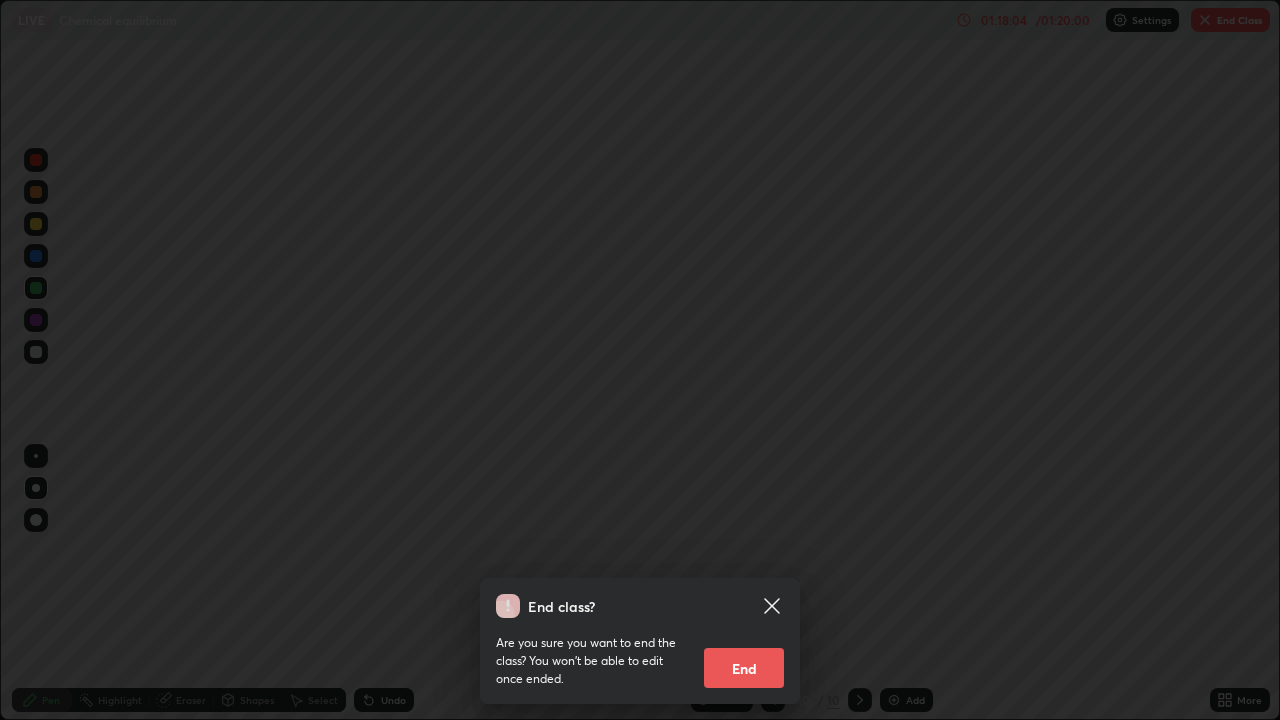 click on "End" at bounding box center [744, 668] 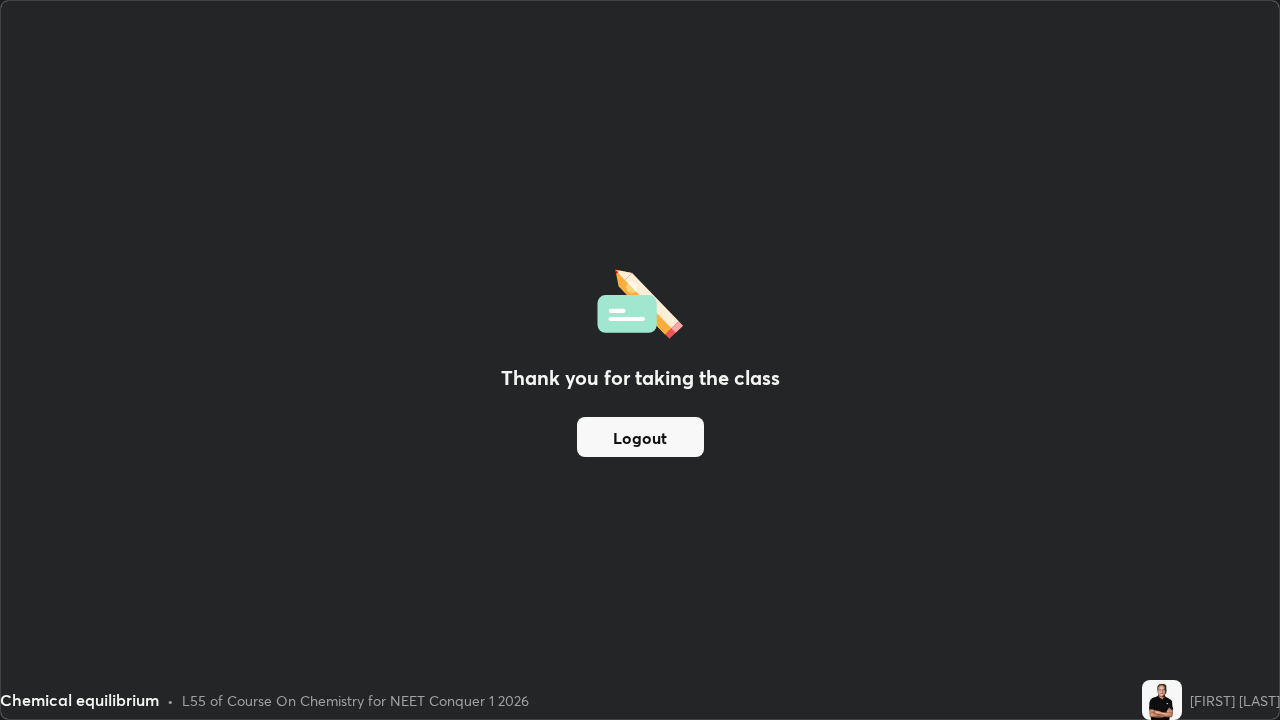 click on "Logout" at bounding box center (640, 437) 